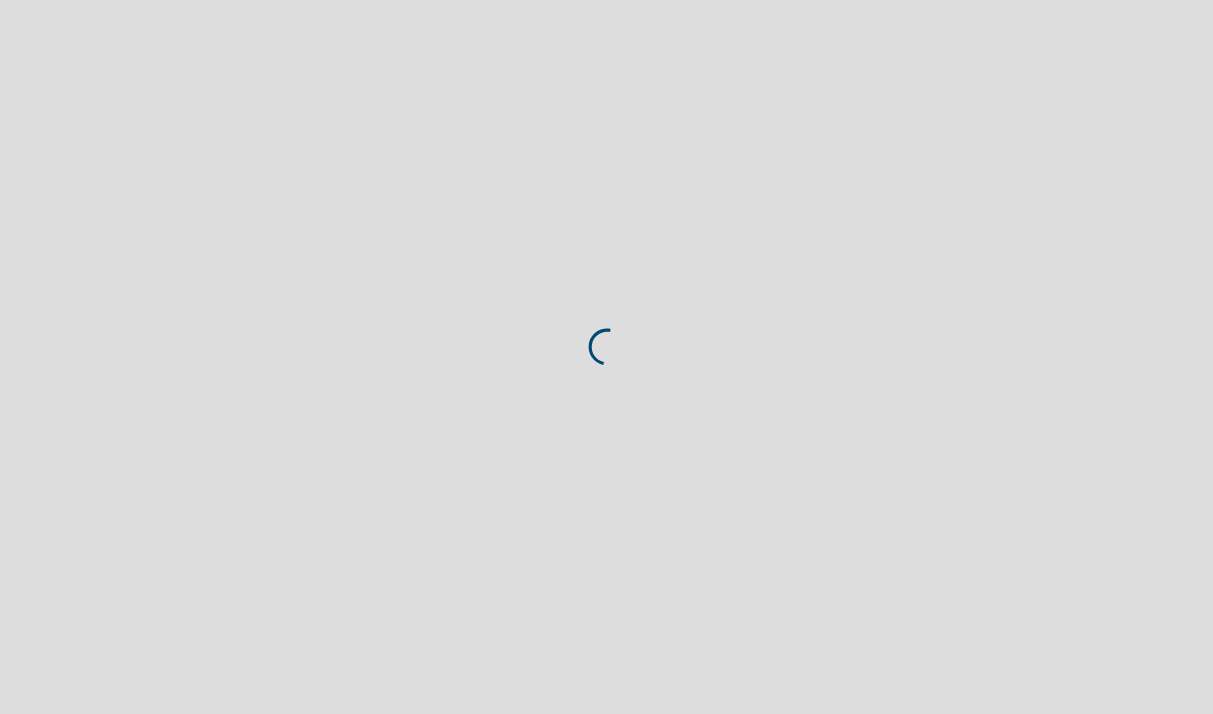 scroll, scrollTop: 0, scrollLeft: 0, axis: both 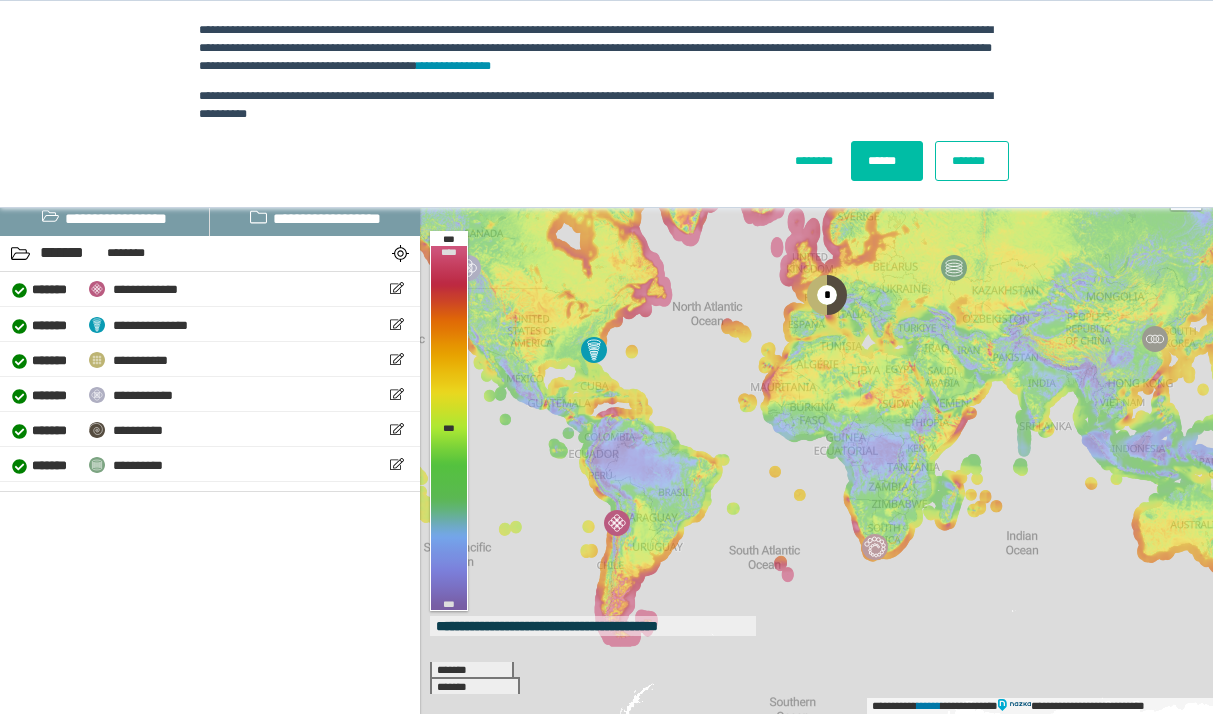 click on "******" at bounding box center (887, 161) 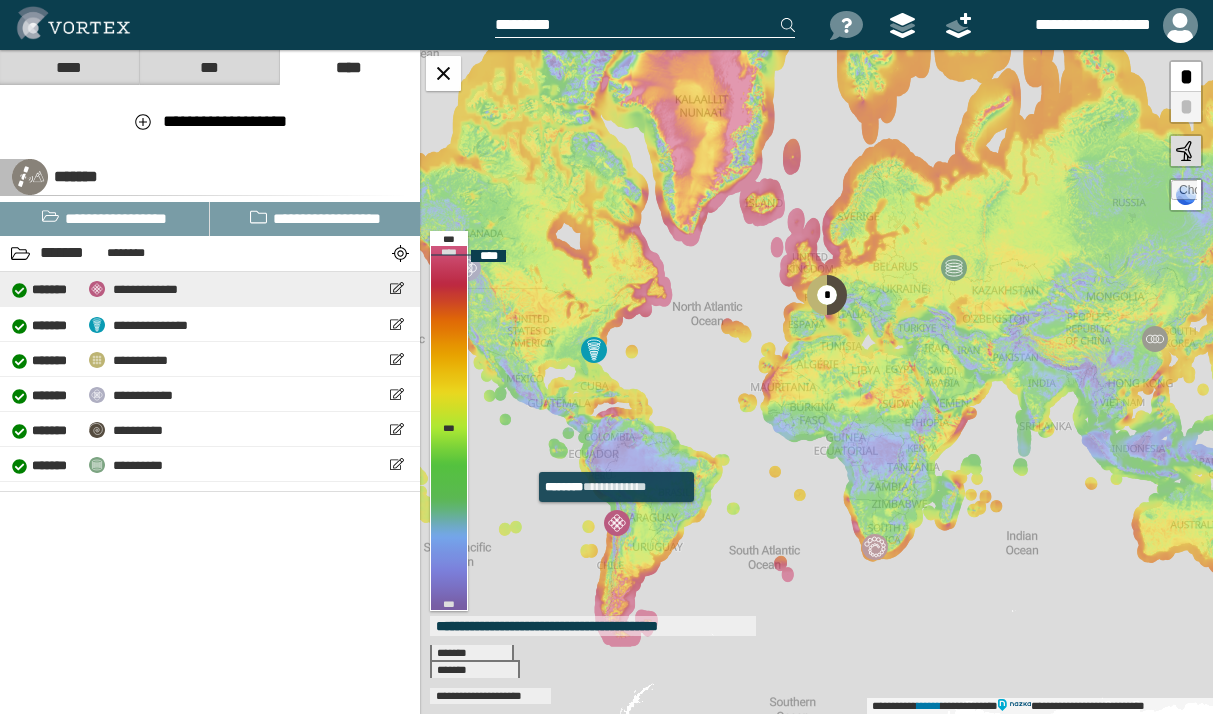 click at bounding box center [617, 523] 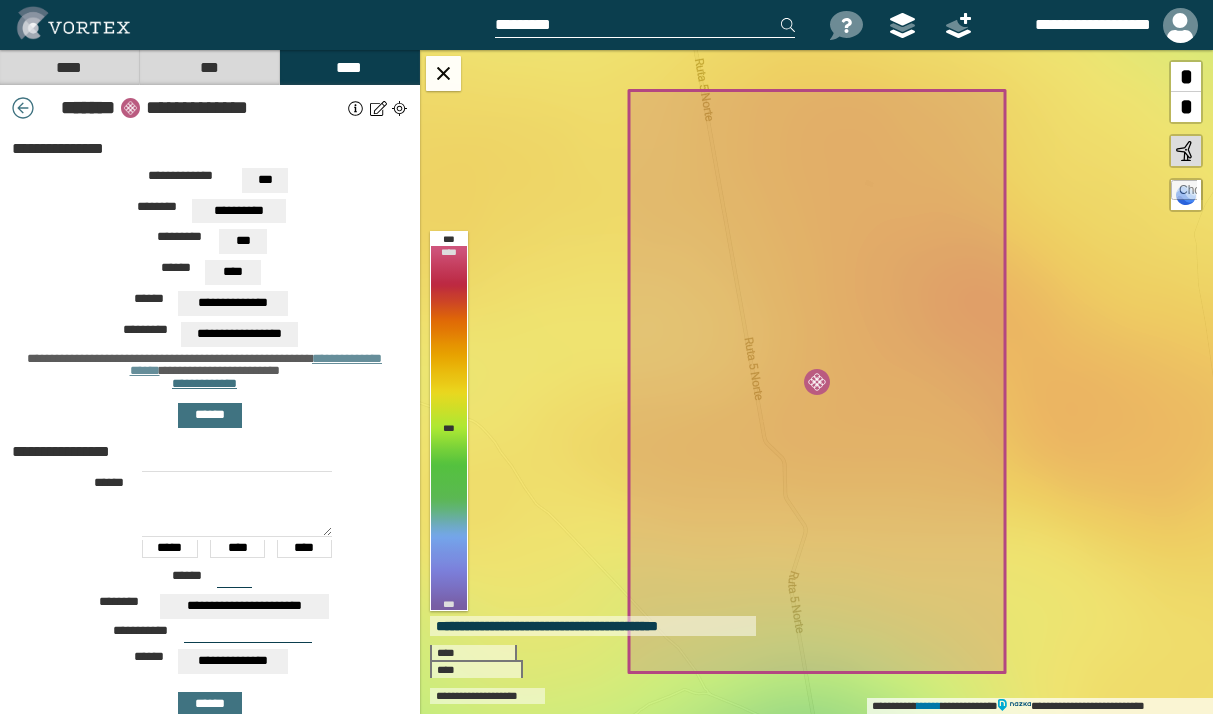 click on "**********" at bounding box center (239, 211) 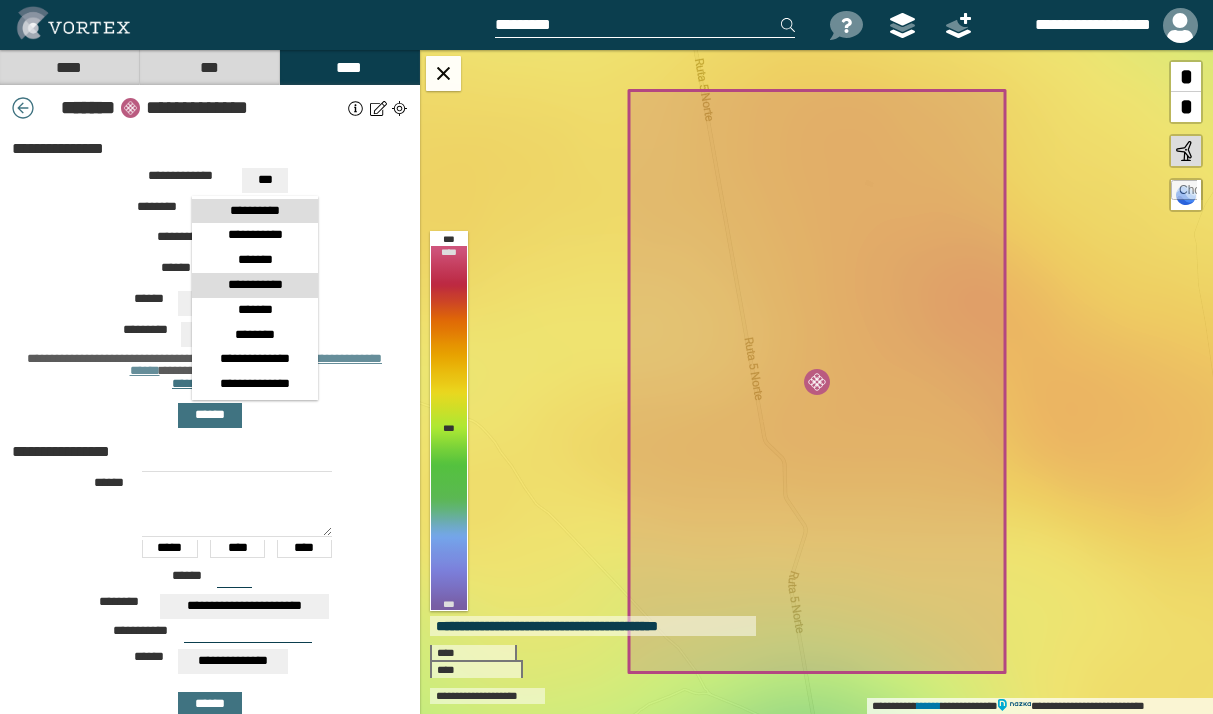 click on "**********" at bounding box center [255, 285] 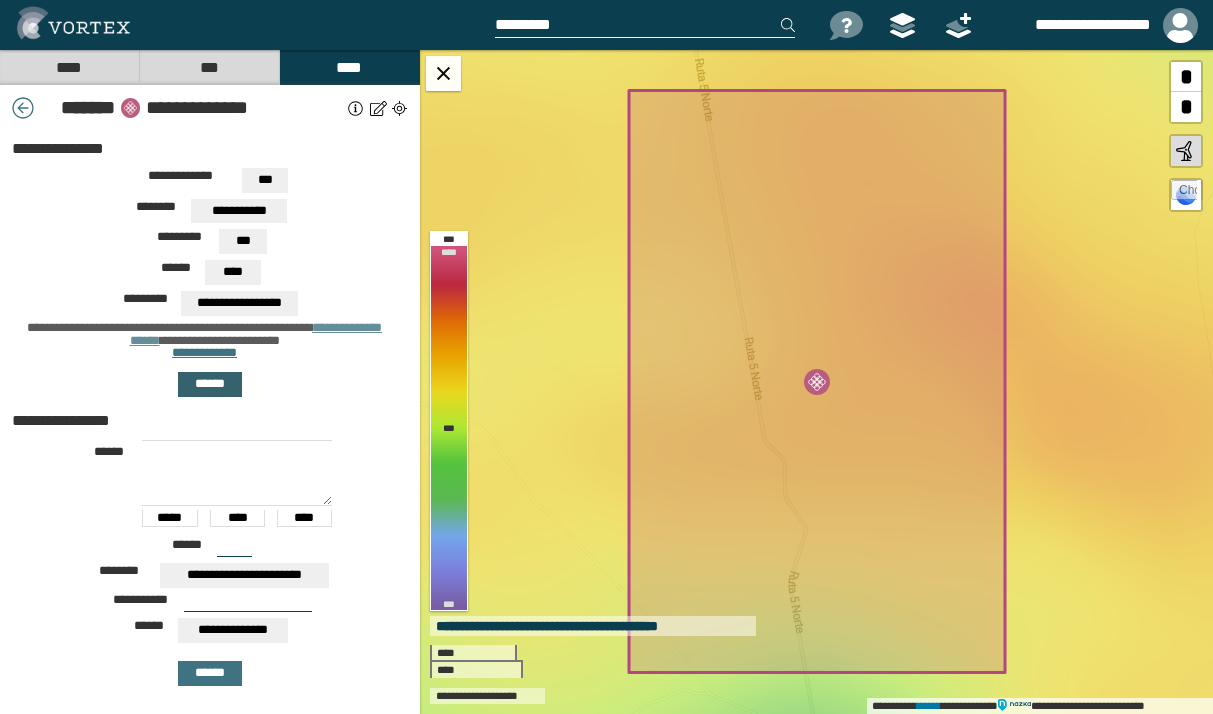 click on "******" at bounding box center (210, 384) 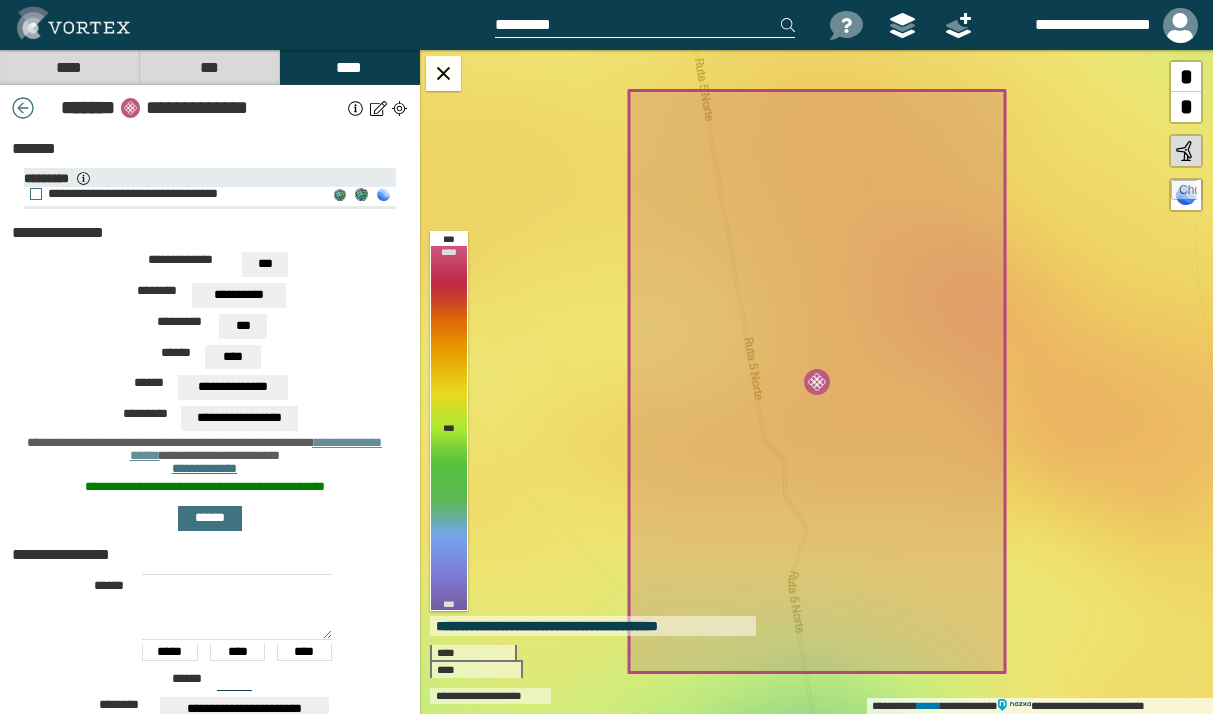 click on "**********" at bounding box center [173, 194] 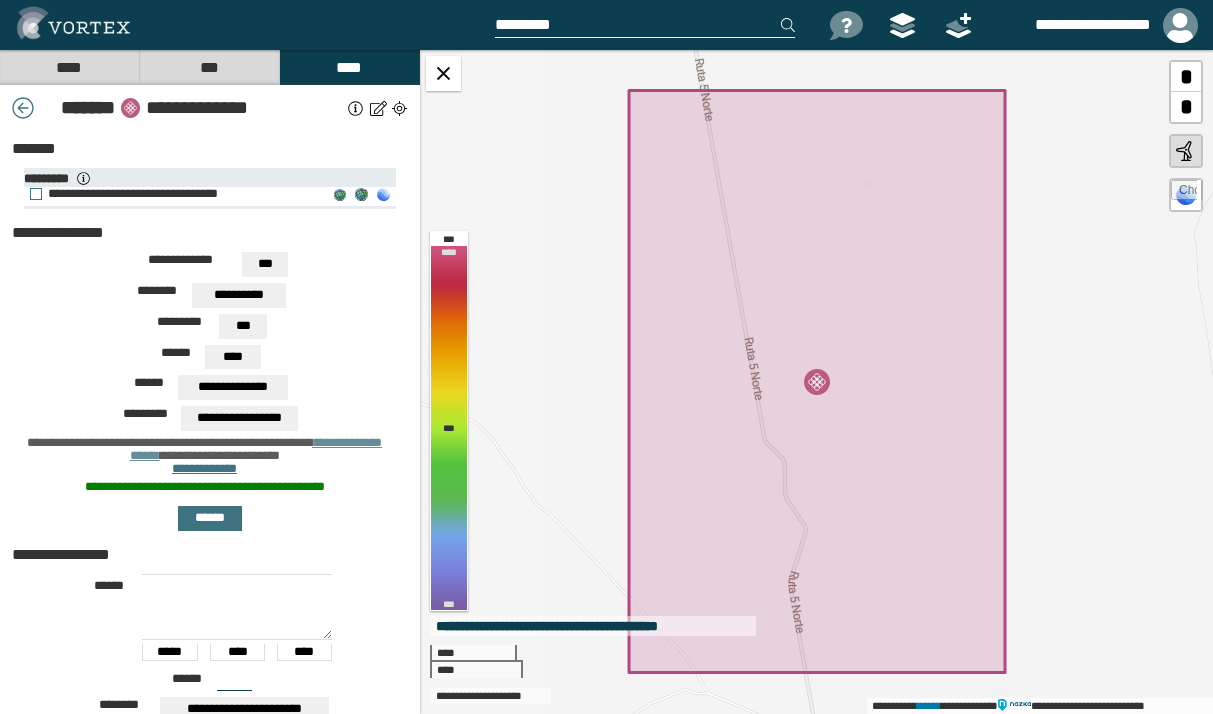 click on "**********" at bounding box center (173, 194) 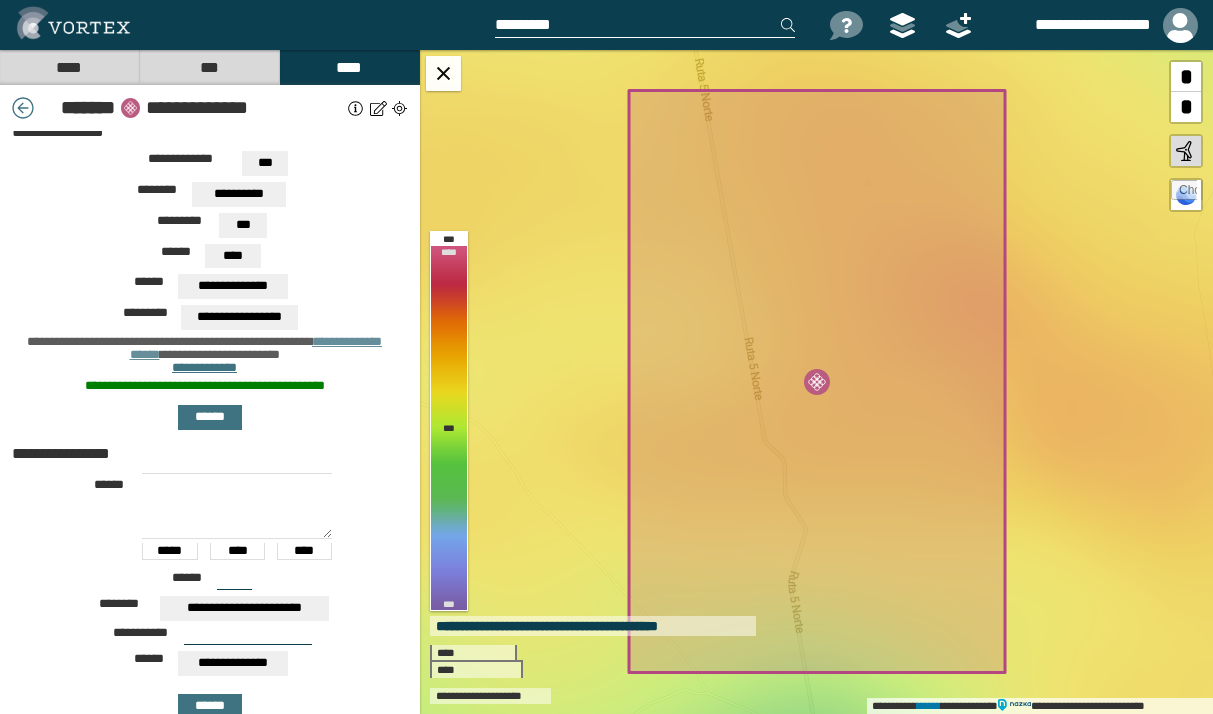 scroll, scrollTop: 186, scrollLeft: 0, axis: vertical 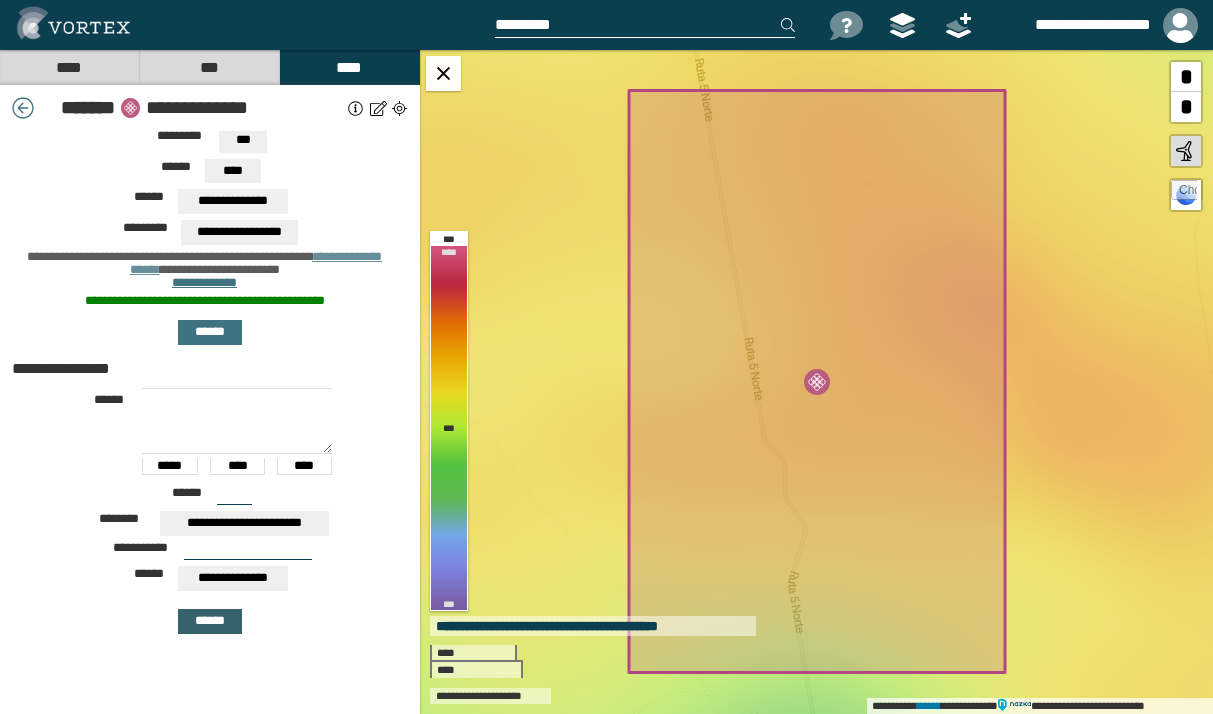 click on "******" at bounding box center [210, 621] 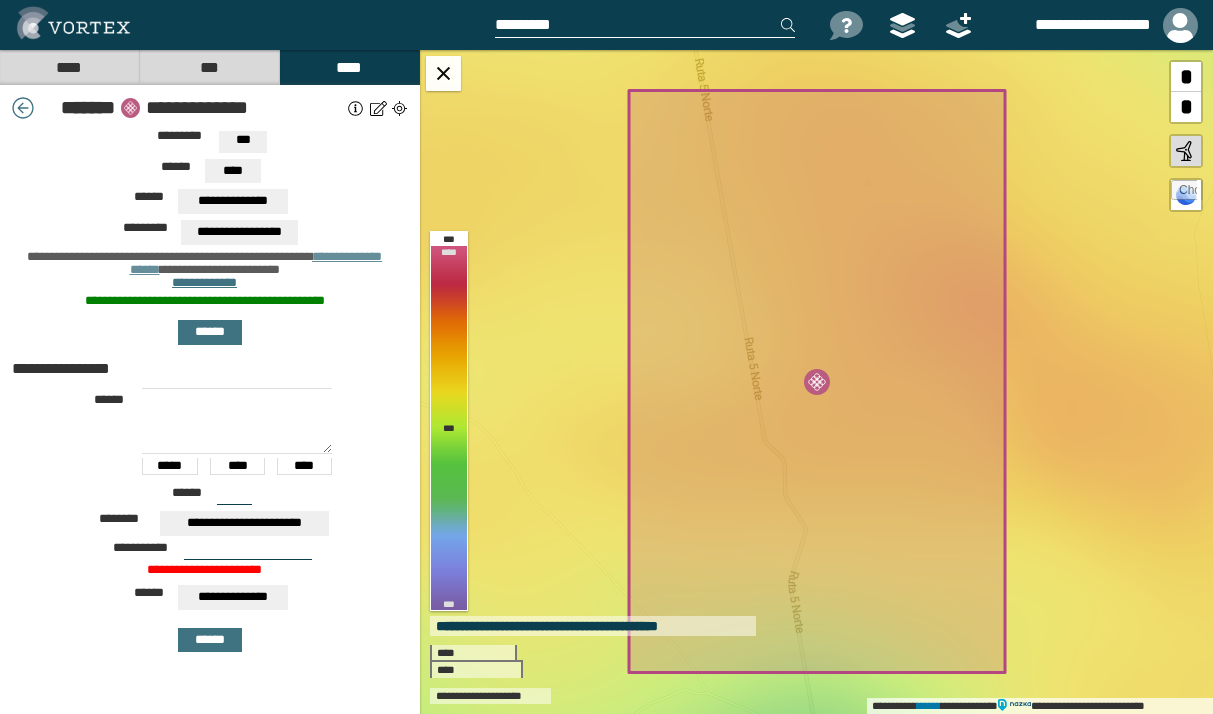 click on "**********" at bounding box center [233, 597] 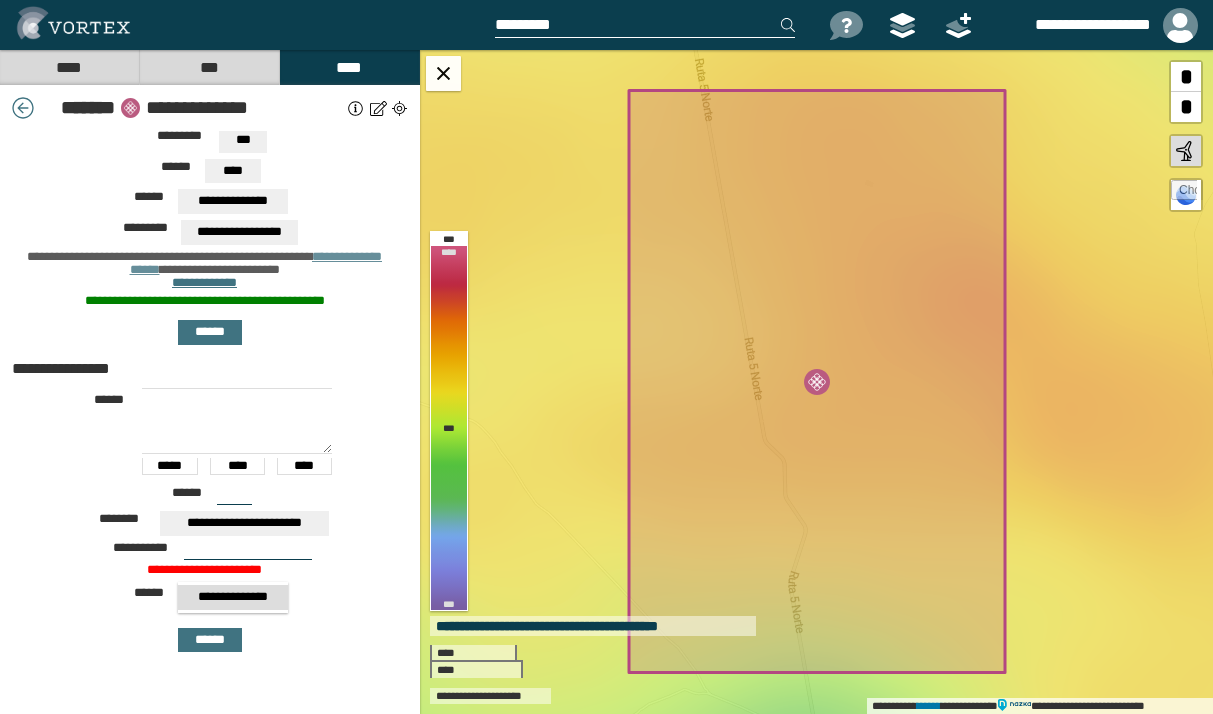 click at bounding box center [248, 552] 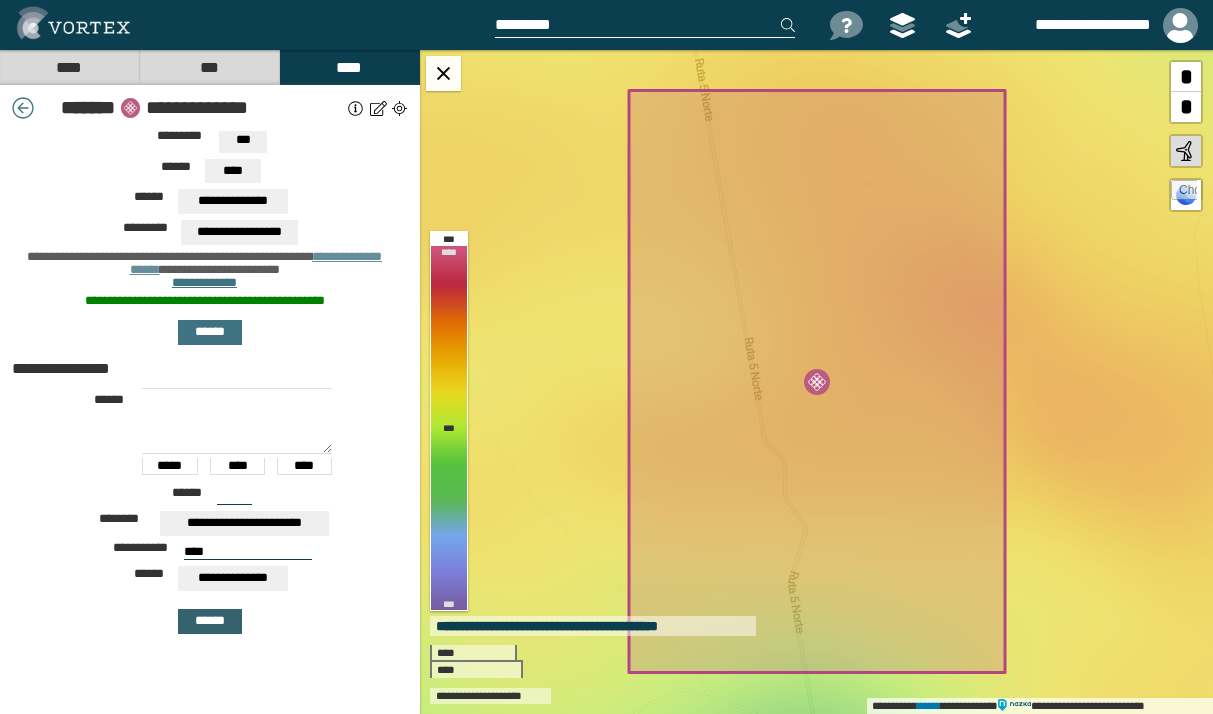 type on "****" 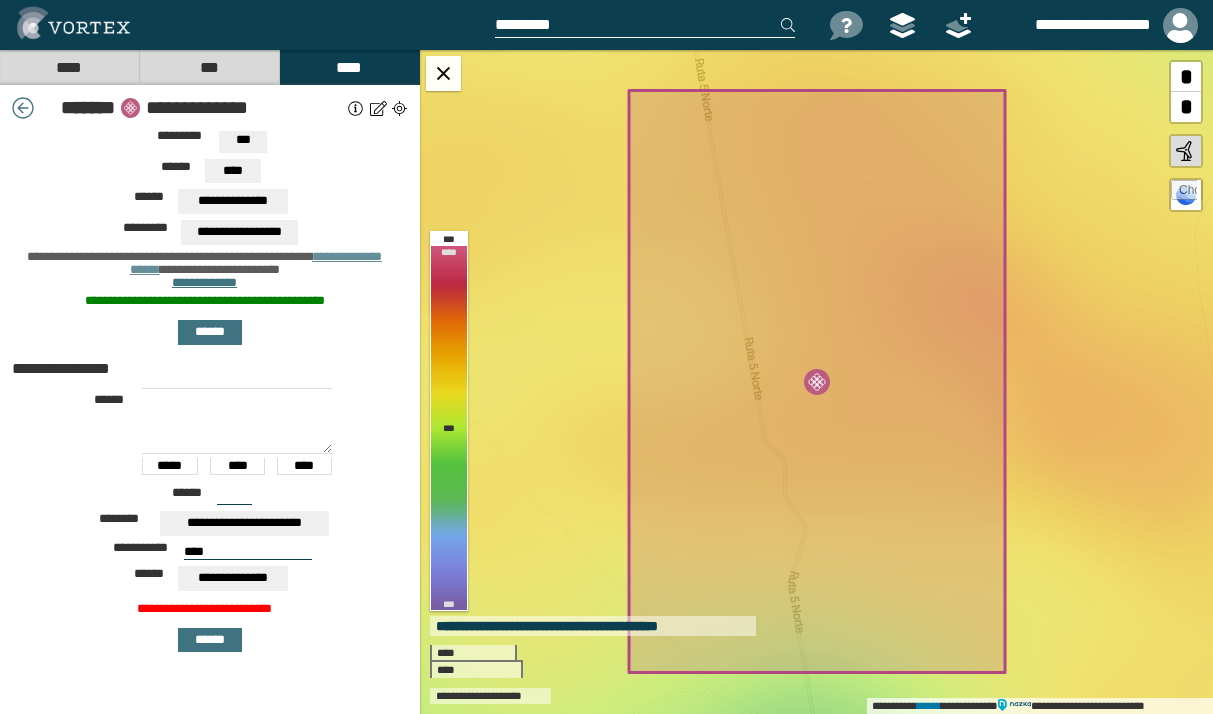 click on "****" at bounding box center [248, 552] 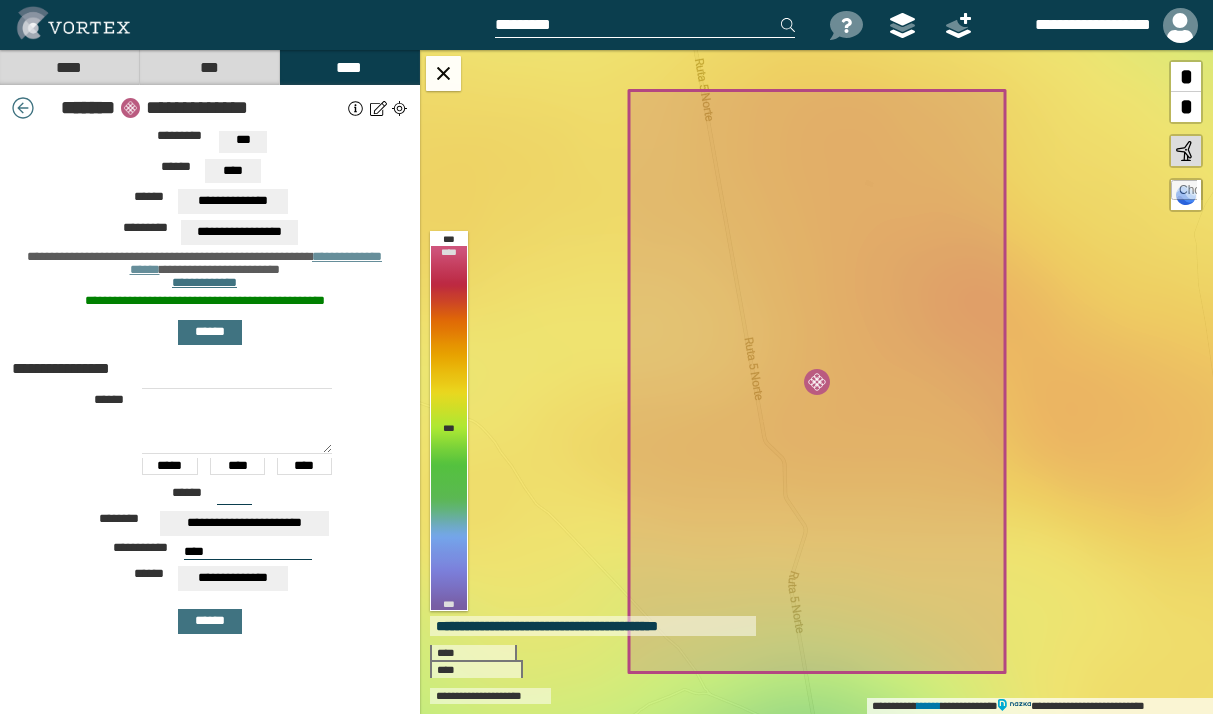 click on "****" at bounding box center [248, 552] 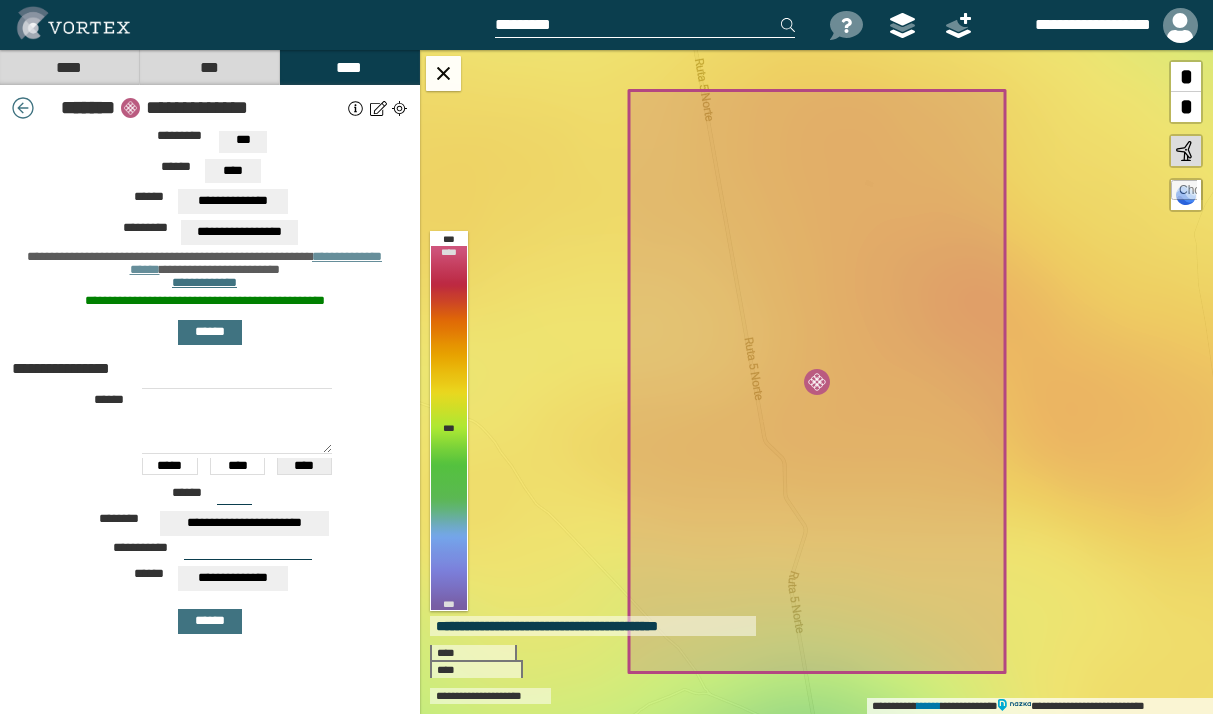 type 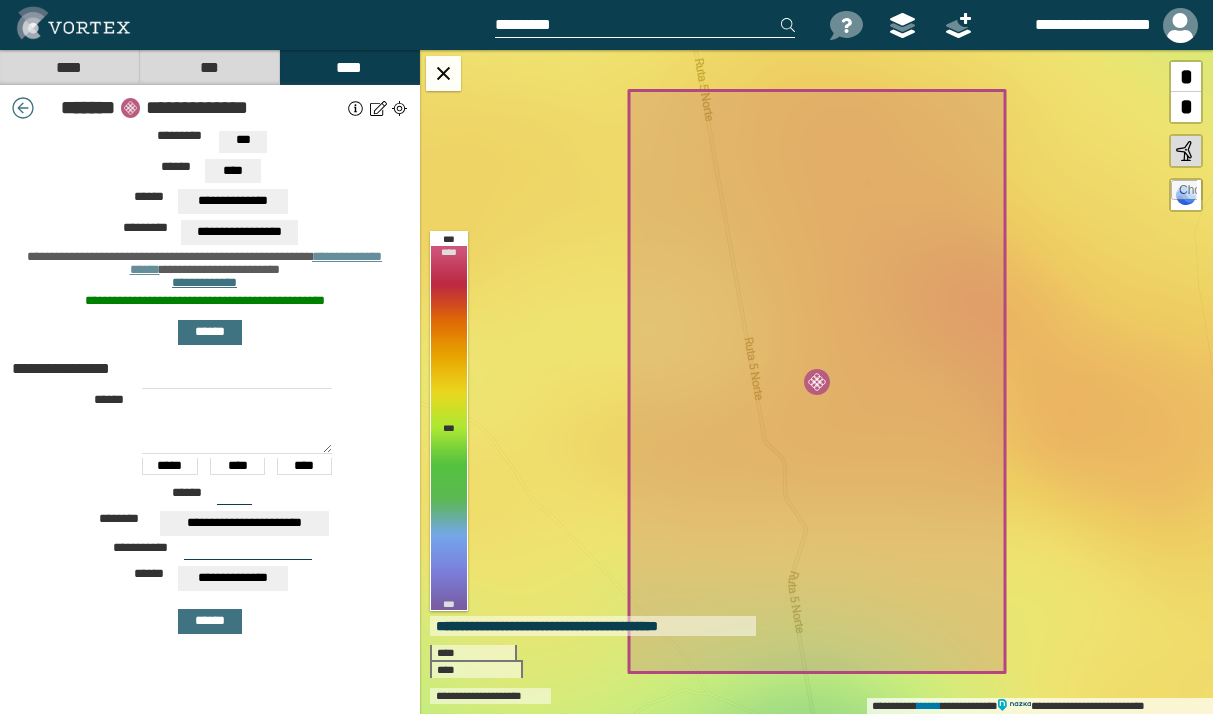 click on "****" at bounding box center (69, 67) 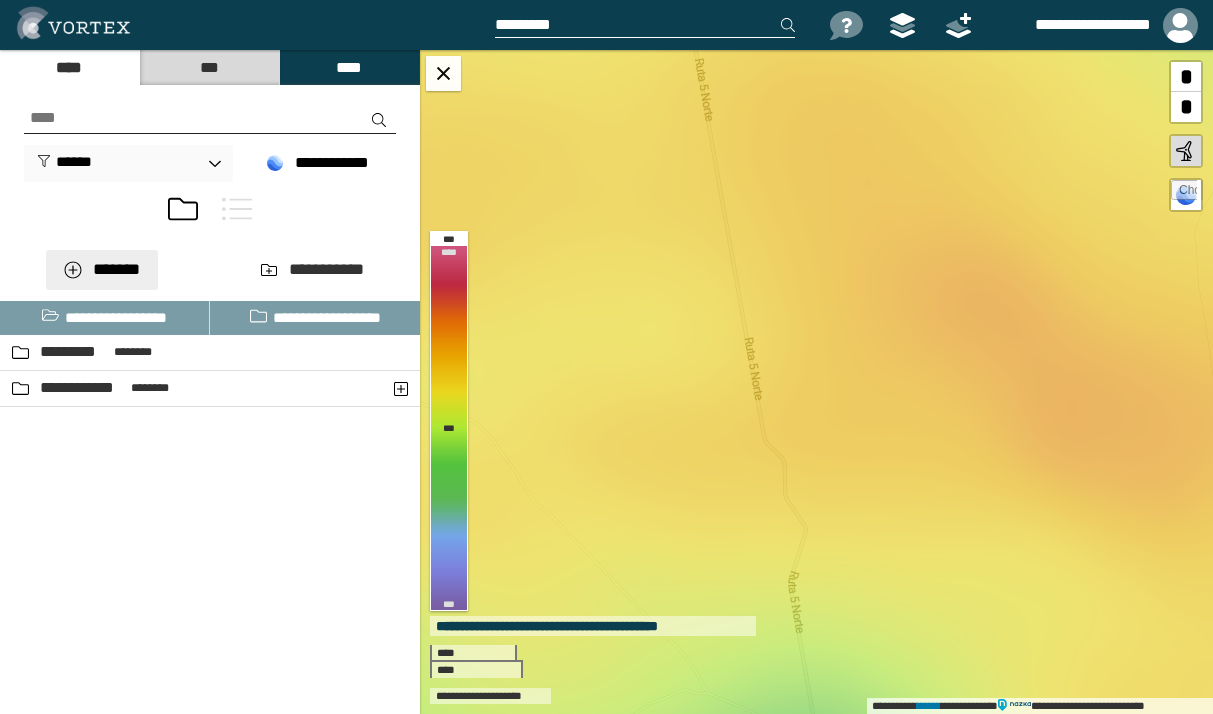 click on "*******" at bounding box center [102, 270] 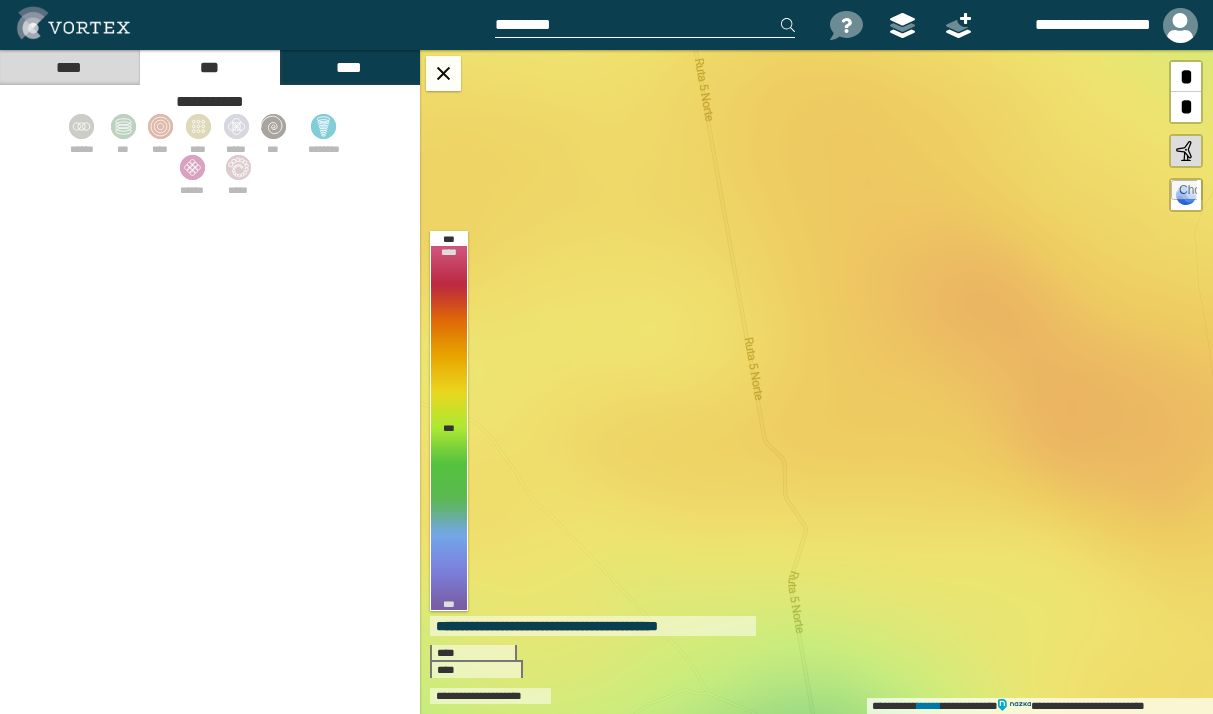 click on "**********" at bounding box center [210, 382] 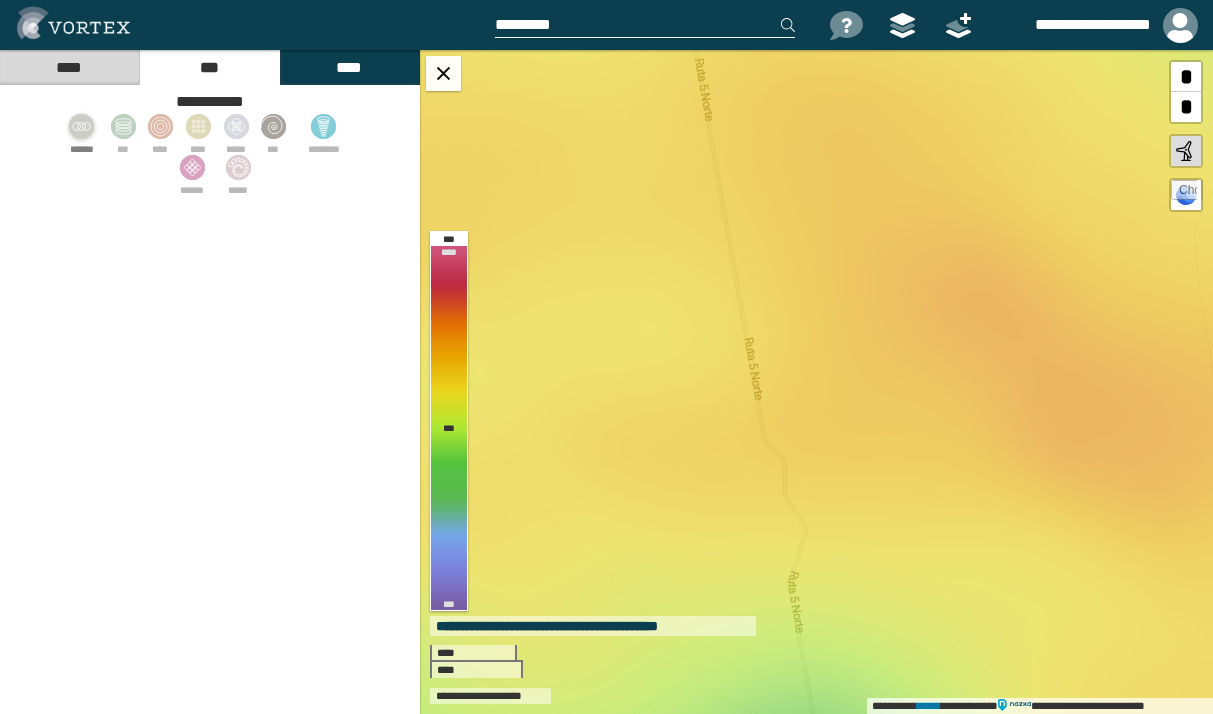 click 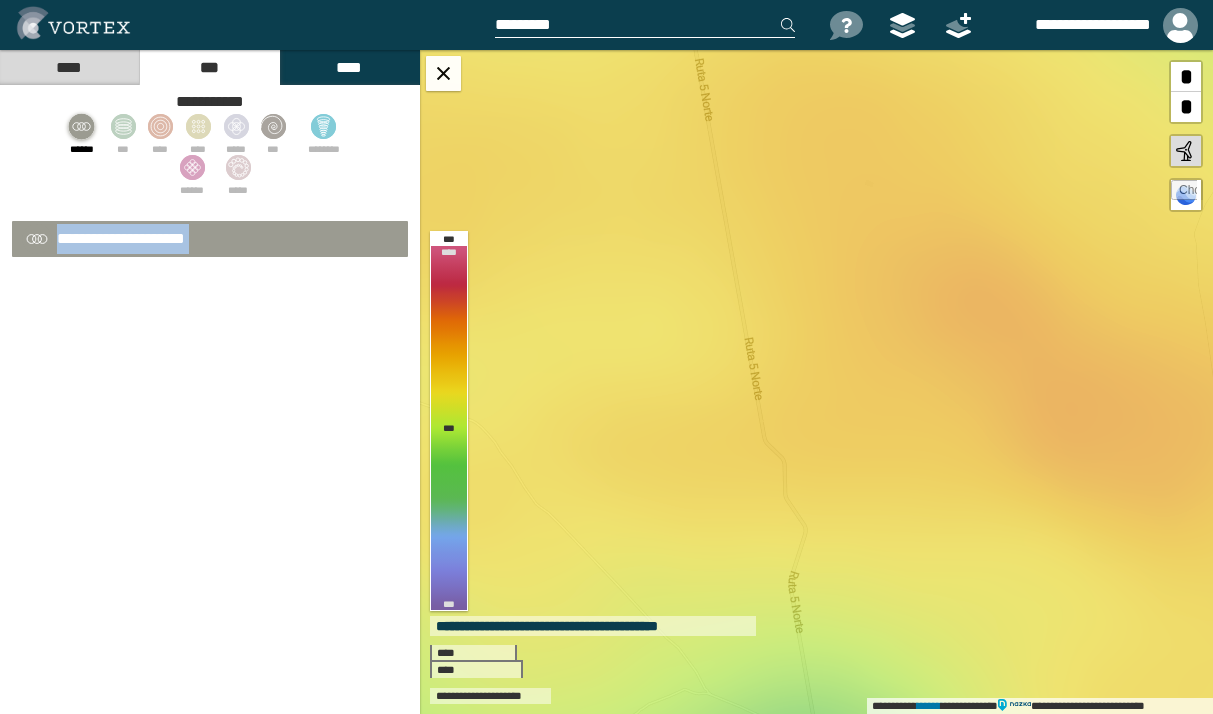 select on "**" 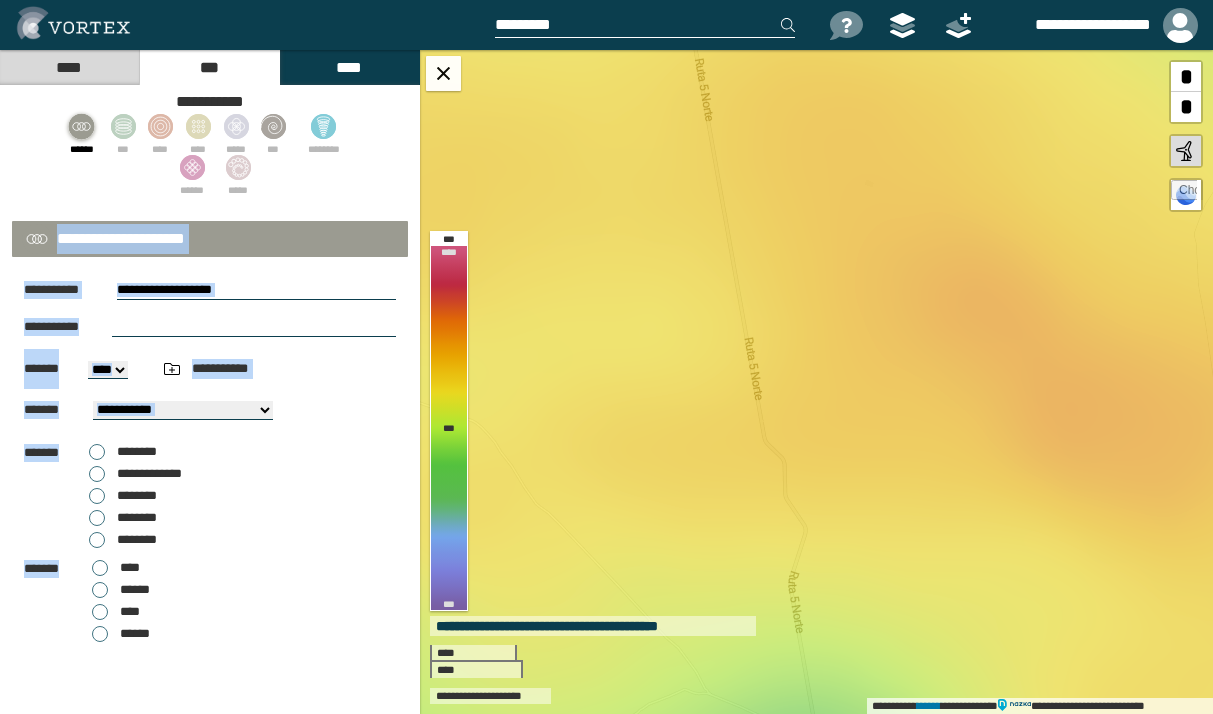 click at bounding box center (254, 327) 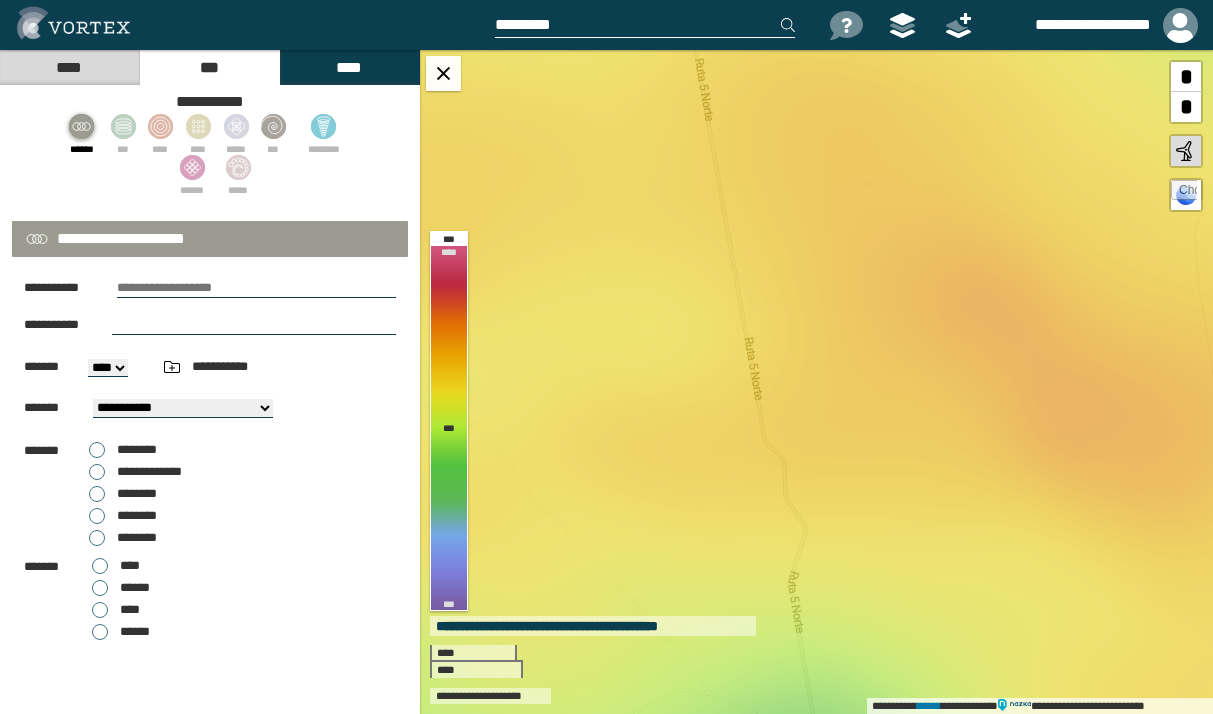 scroll, scrollTop: 0, scrollLeft: 0, axis: both 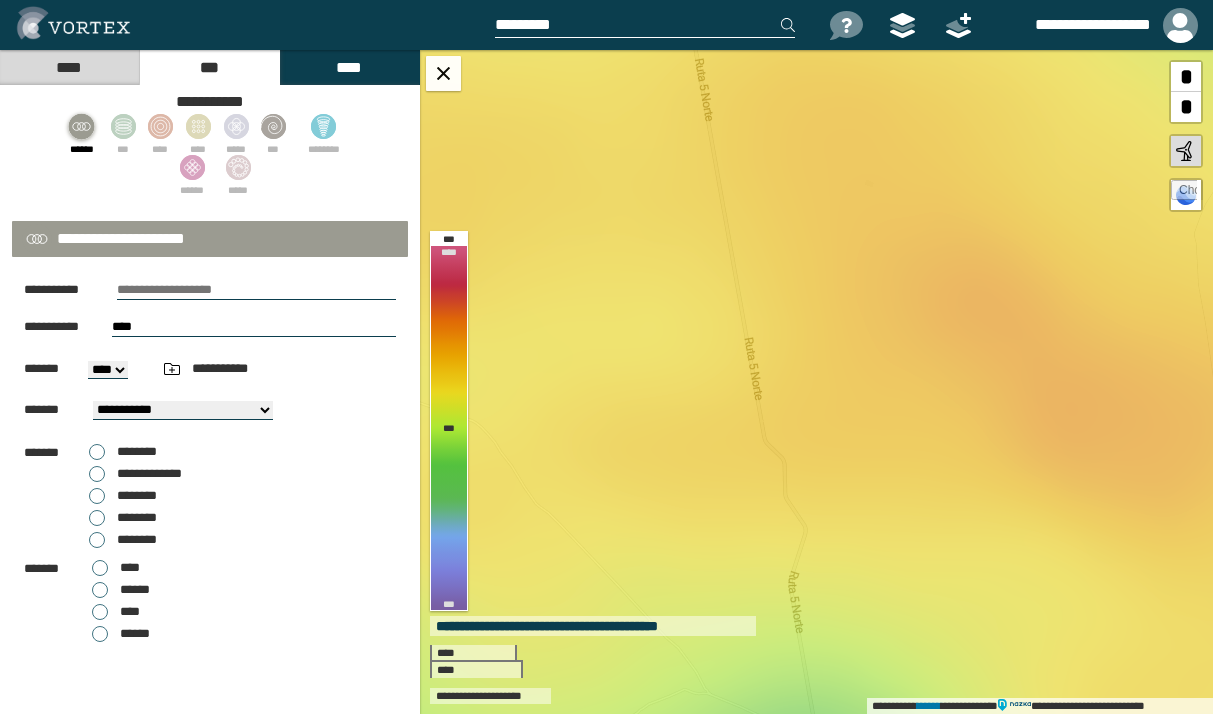 type on "****" 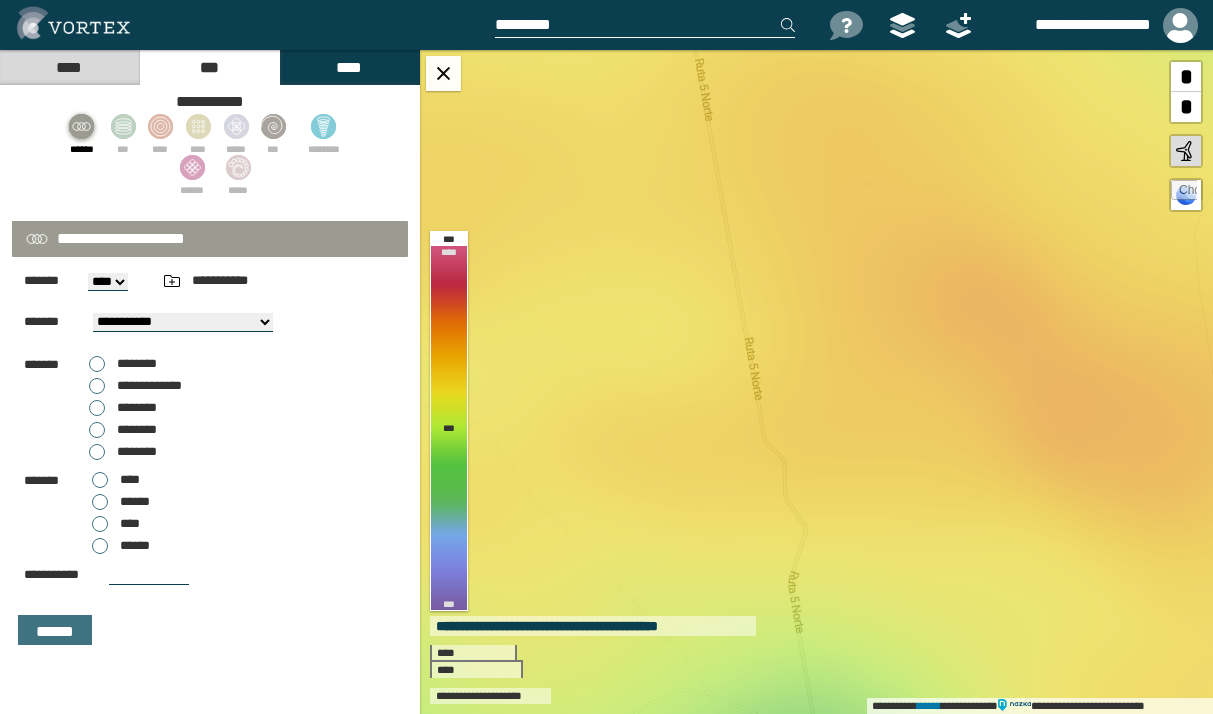 scroll, scrollTop: 99, scrollLeft: 0, axis: vertical 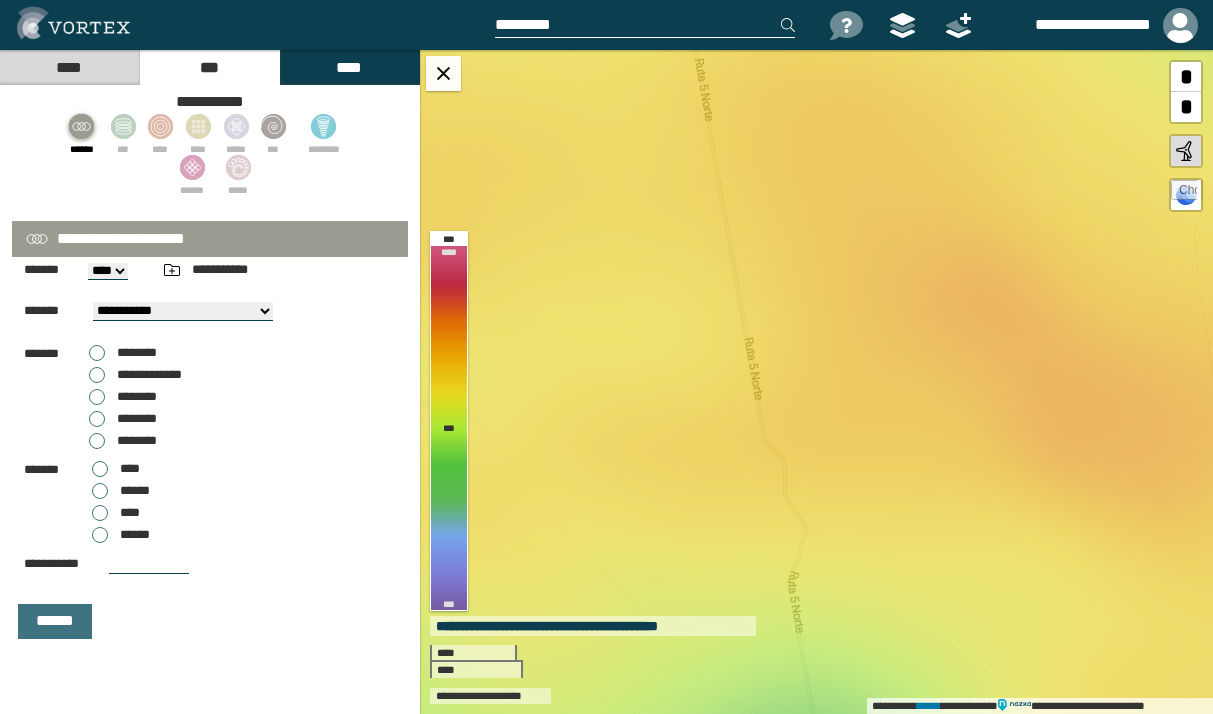 click at bounding box center (149, 564) 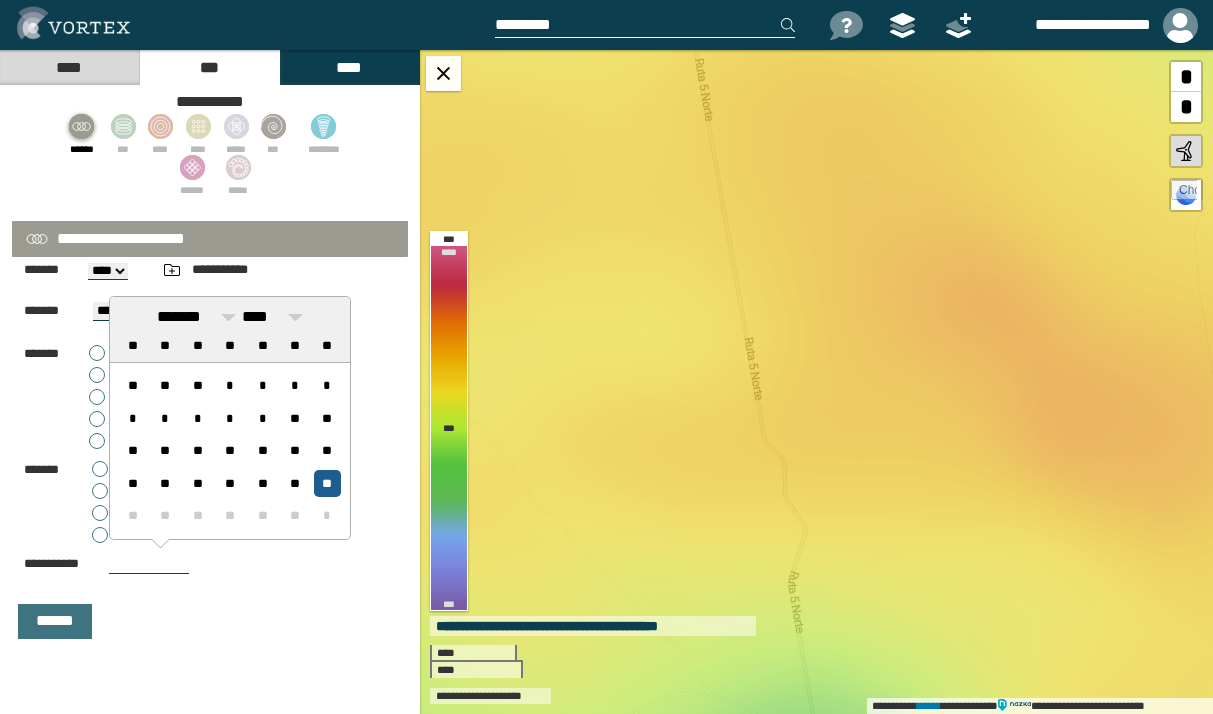 click on "**" at bounding box center [327, 483] 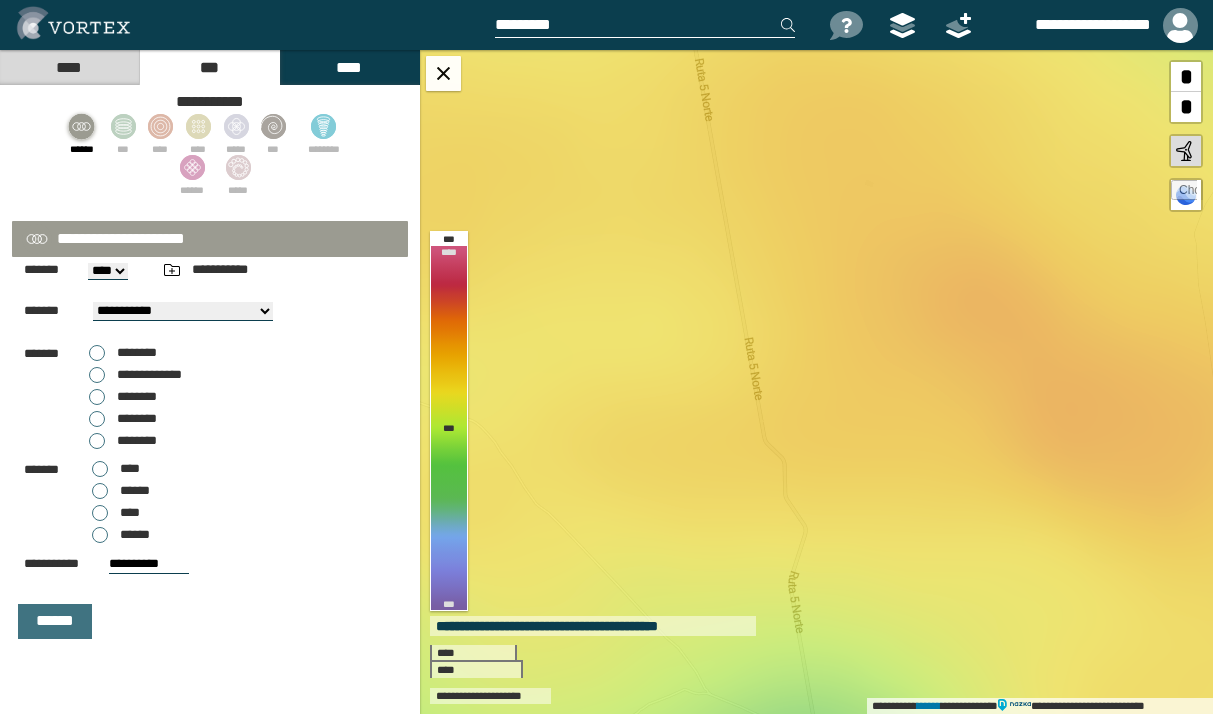 click on "****" at bounding box center [116, 469] 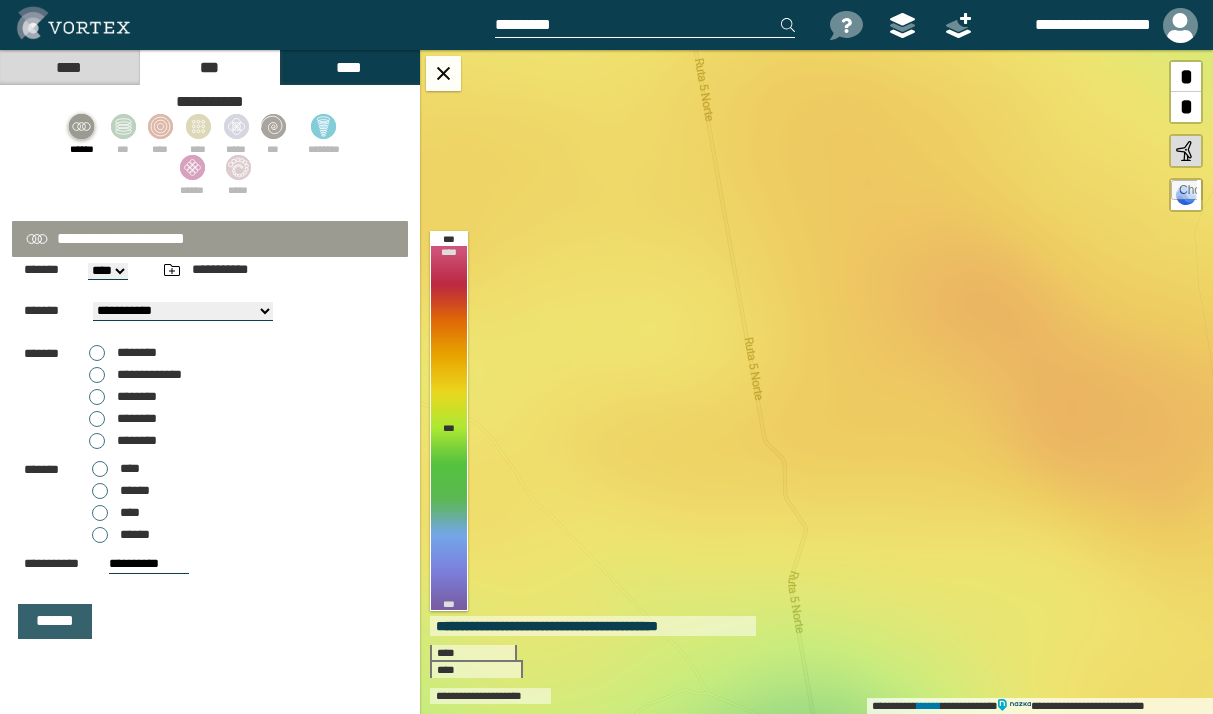 click on "******" at bounding box center [55, 621] 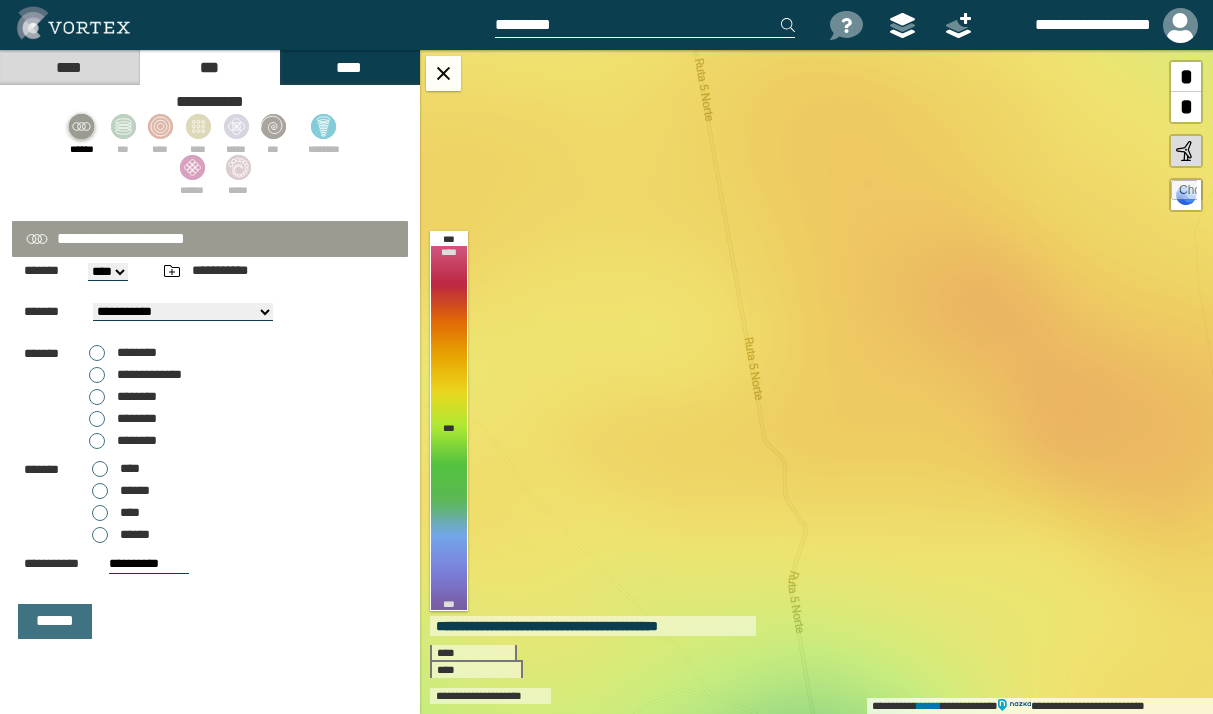 scroll, scrollTop: 0, scrollLeft: 0, axis: both 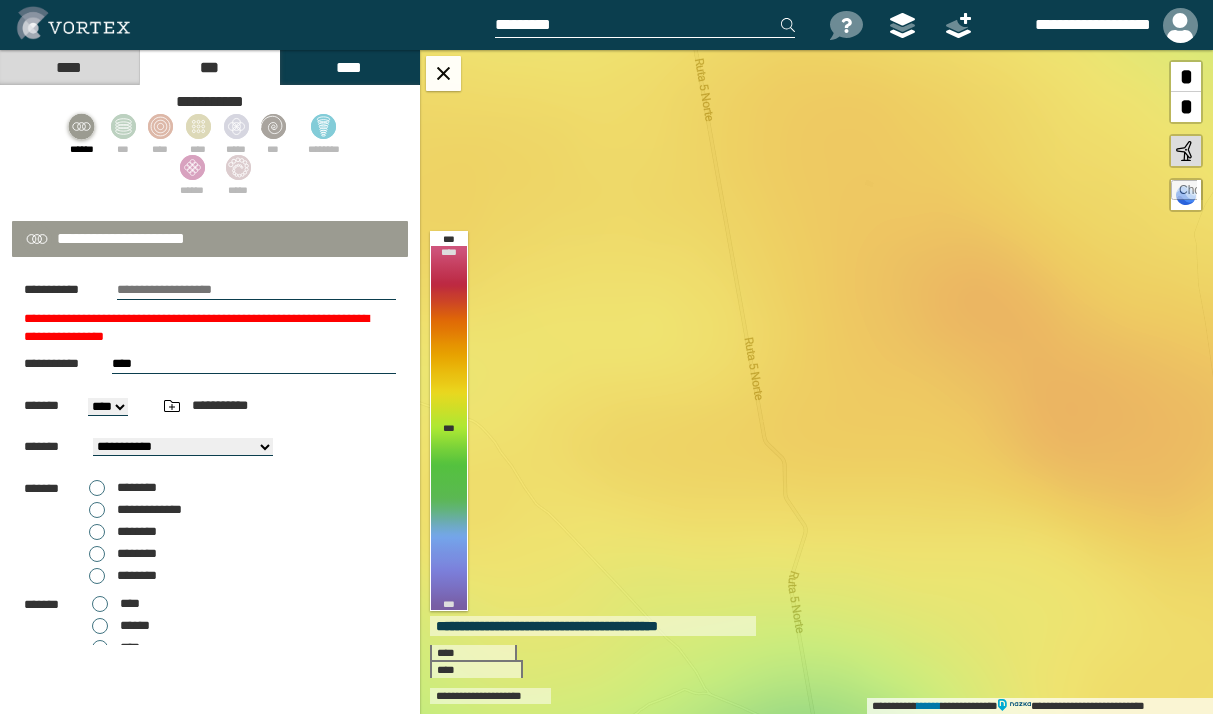click at bounding box center (256, 290) 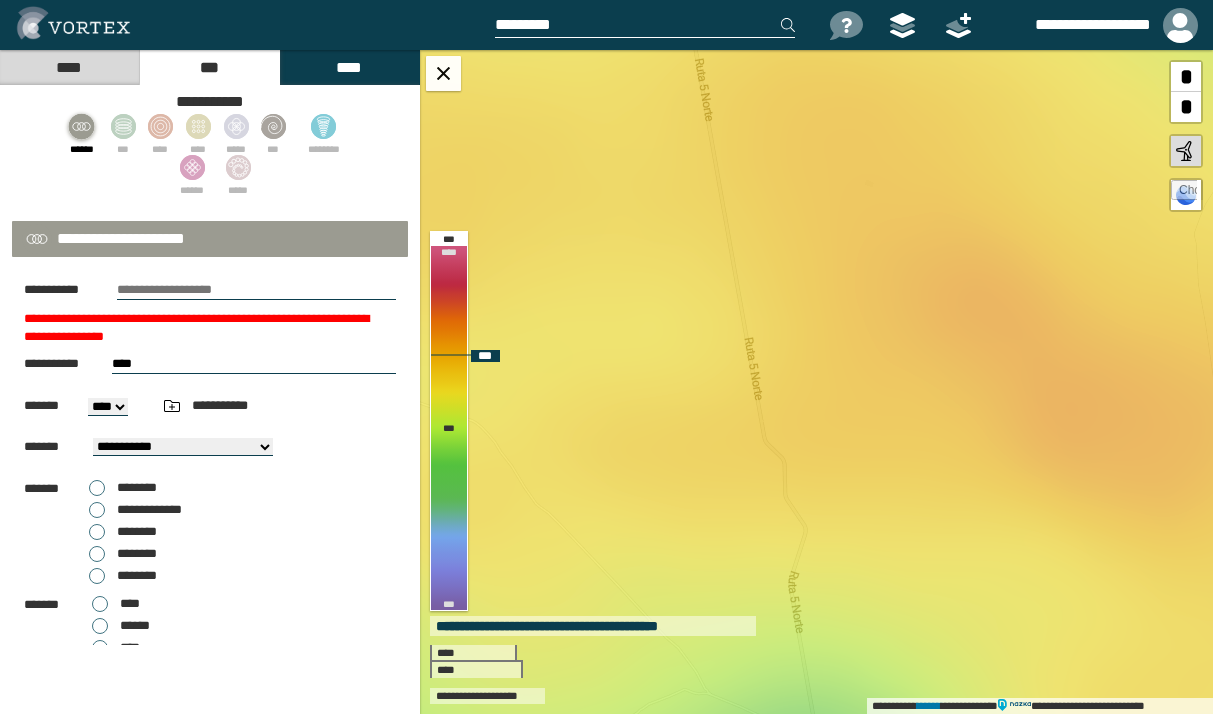 click on "**********" at bounding box center (816, 382) 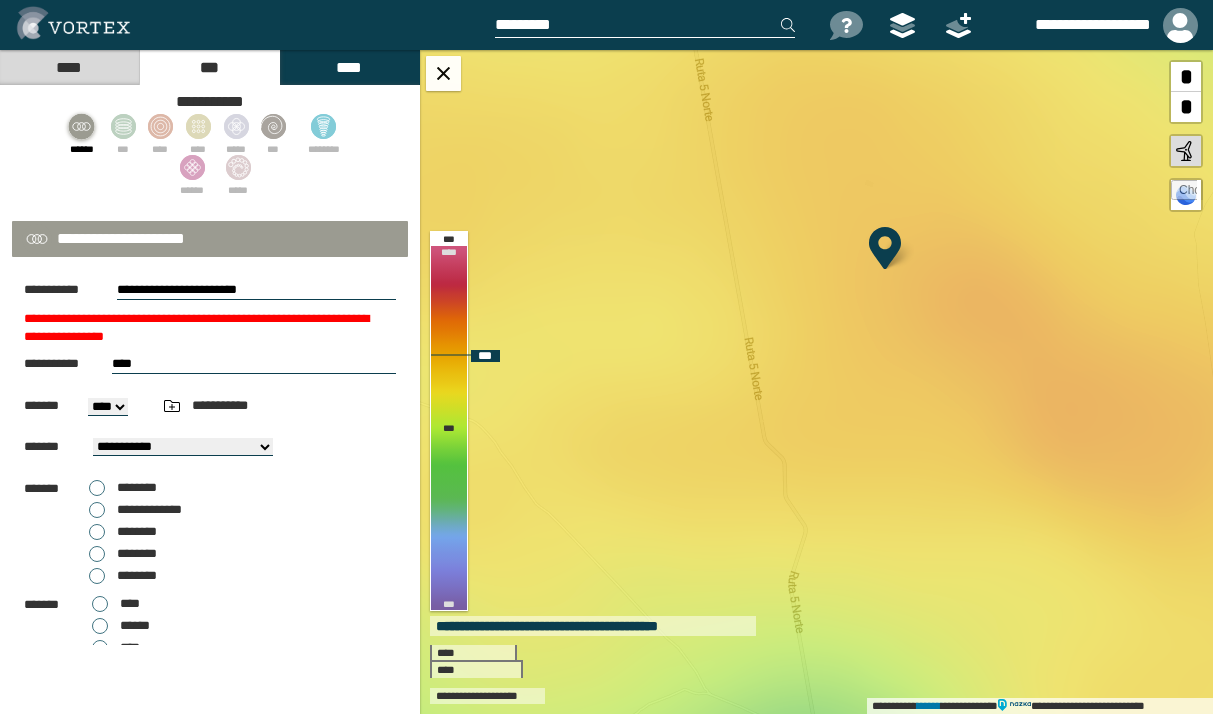 select on "**" 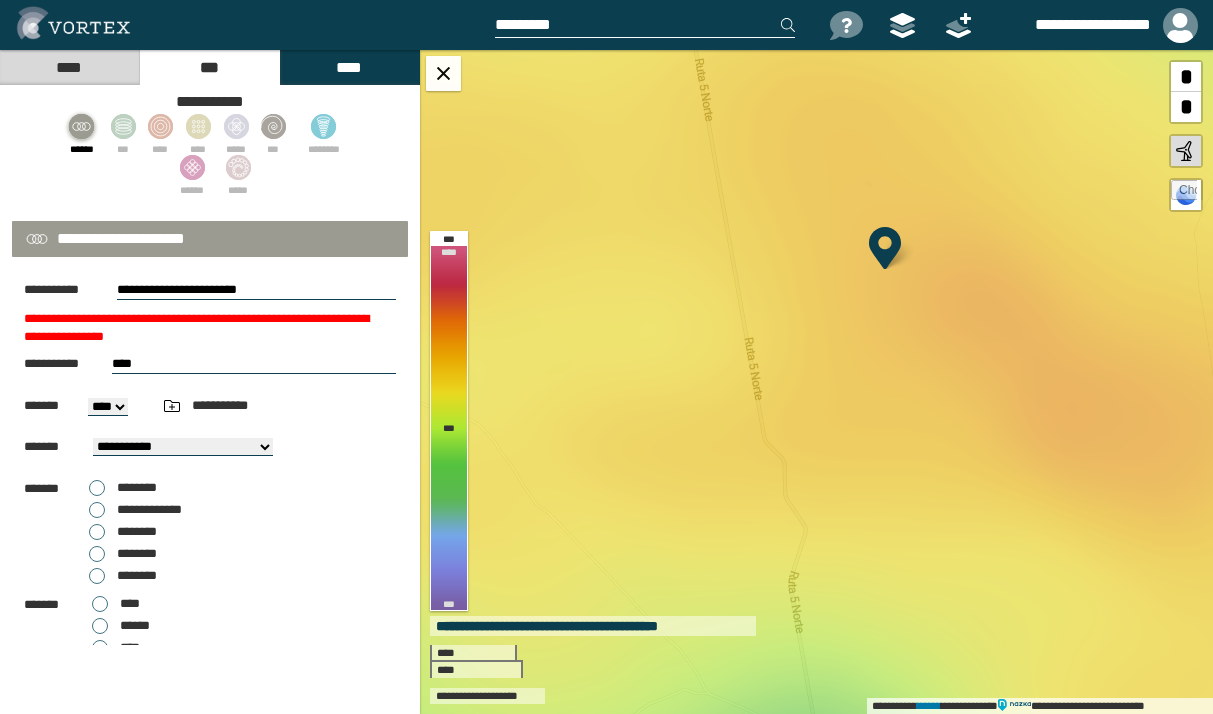 scroll, scrollTop: 135, scrollLeft: 0, axis: vertical 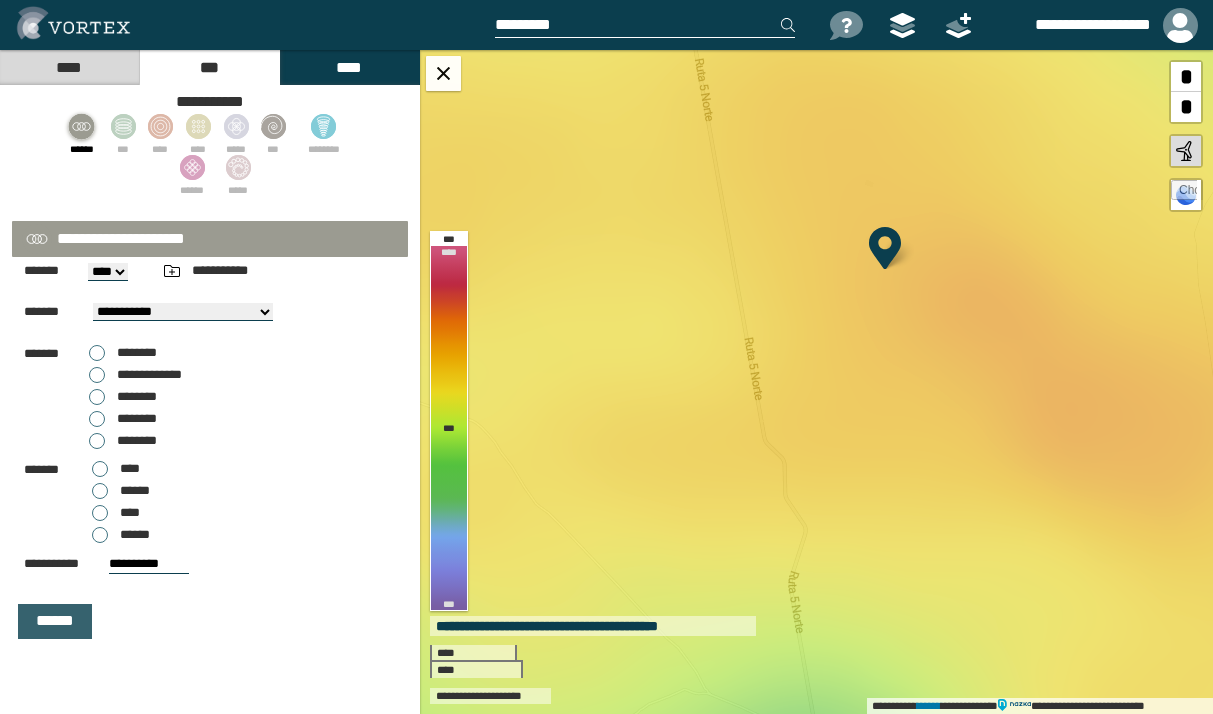 click on "******" at bounding box center [55, 621] 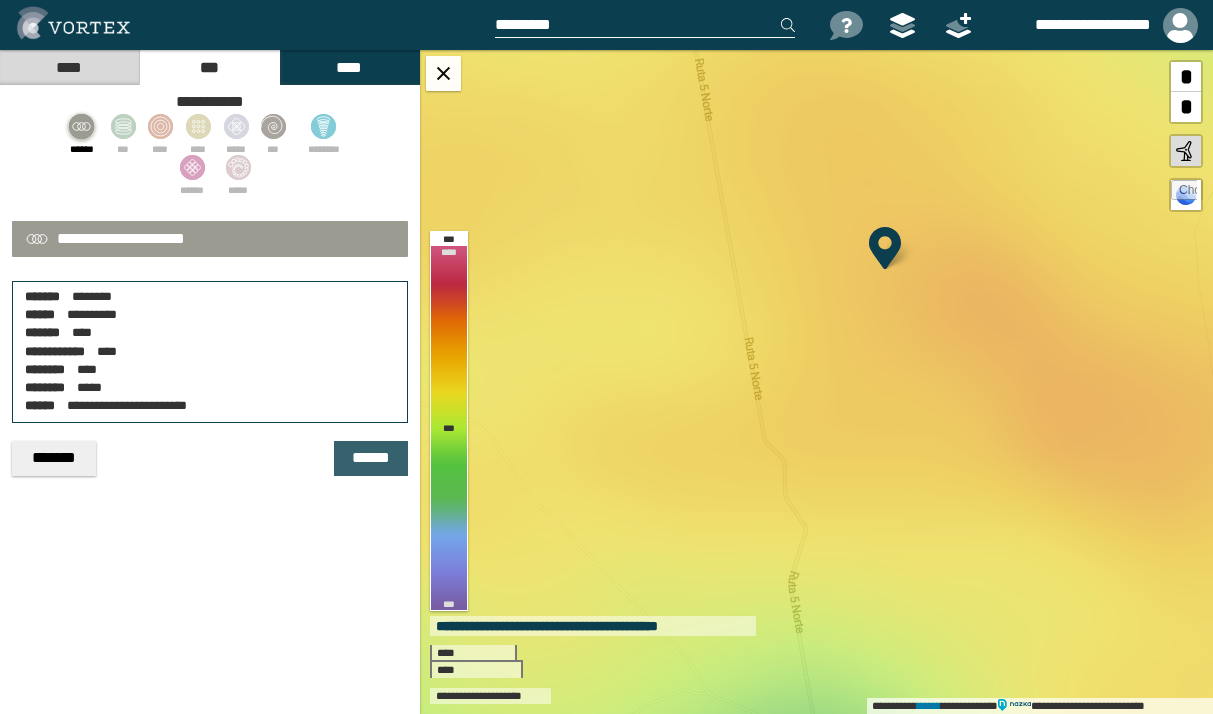 click on "******" at bounding box center (371, 458) 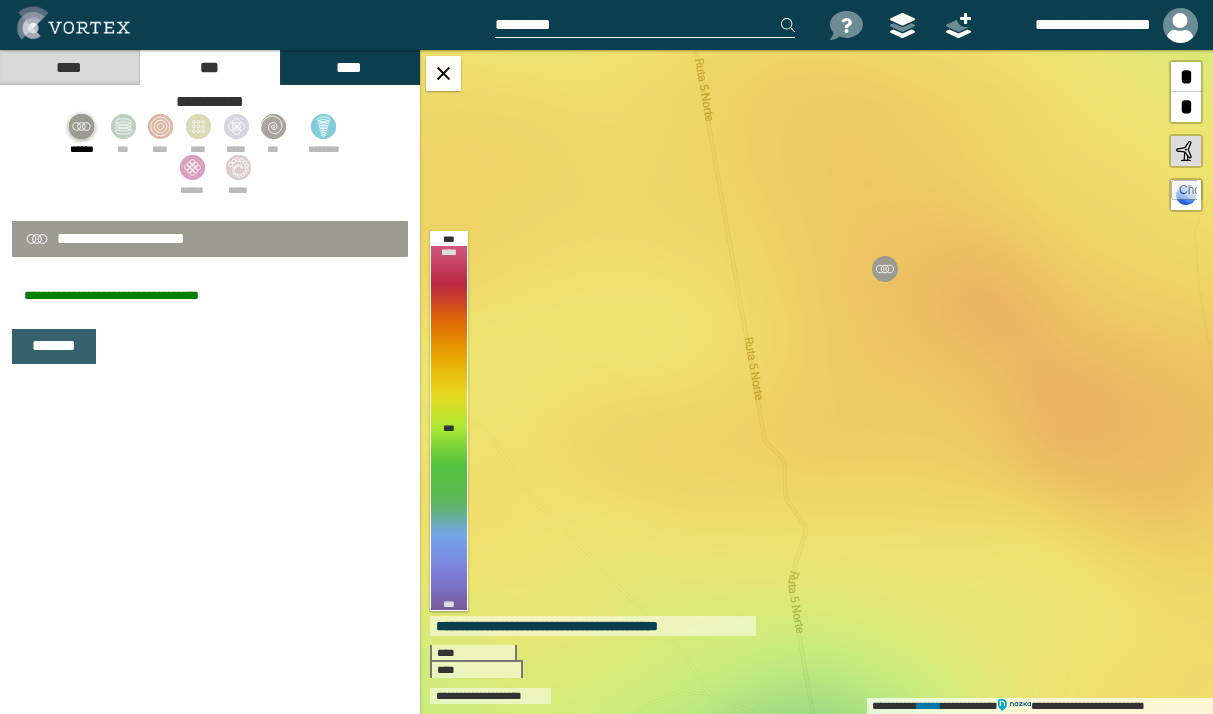 click on "*******" at bounding box center (54, 346) 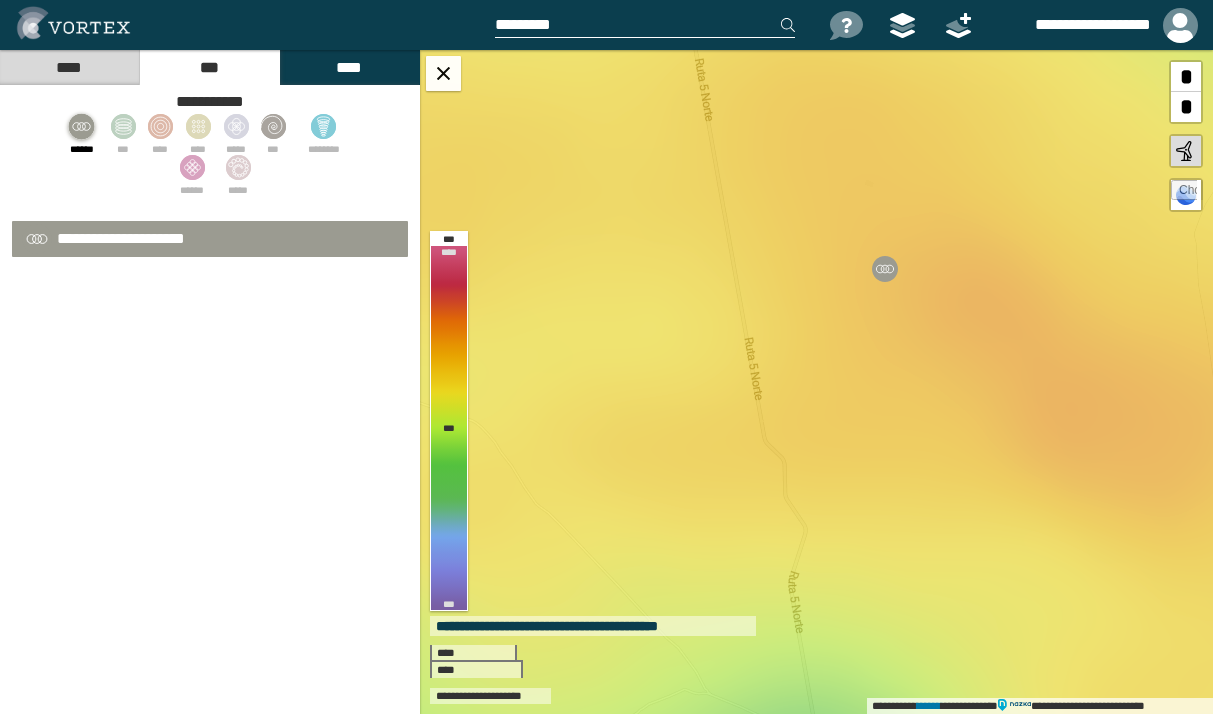 select on "**" 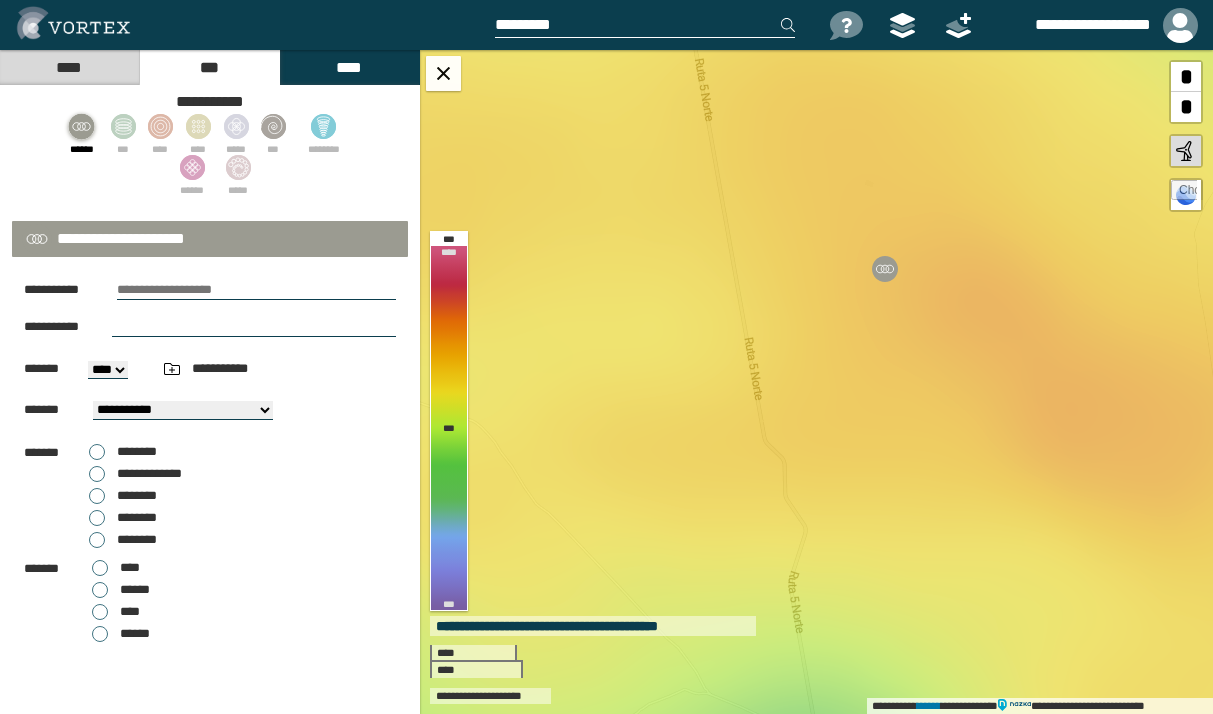 click on "****" at bounding box center (69, 67) 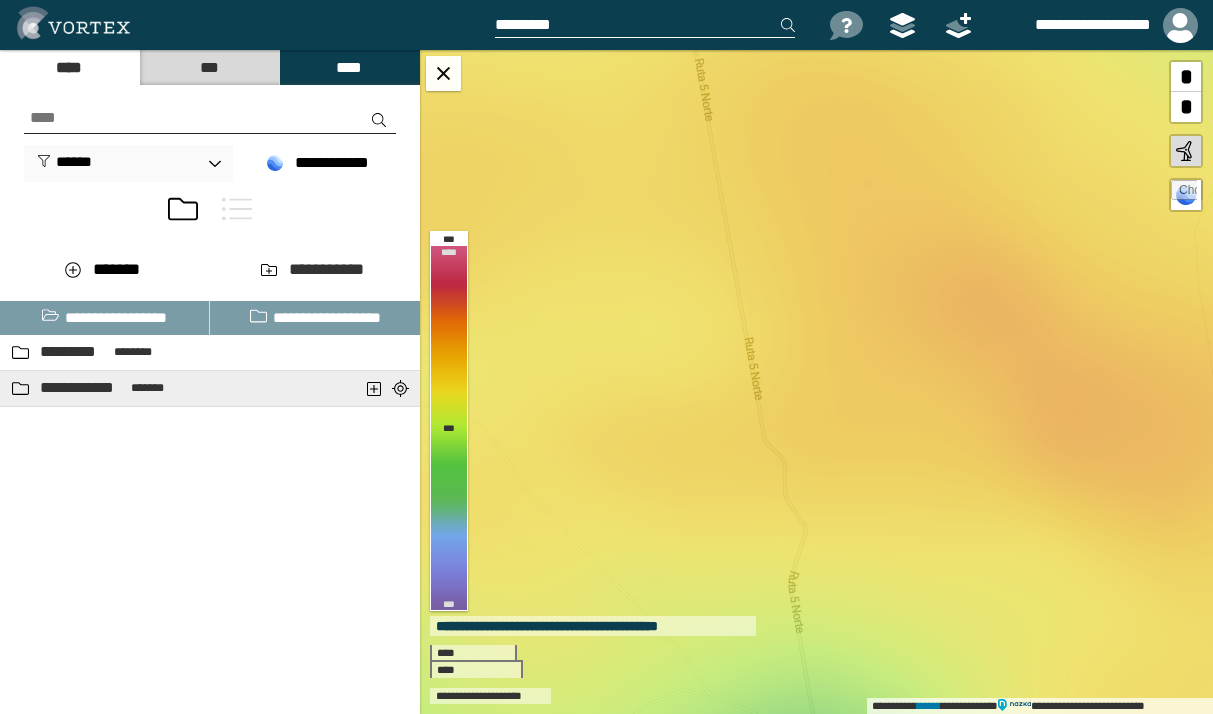 click on "*******" at bounding box center (148, 388) 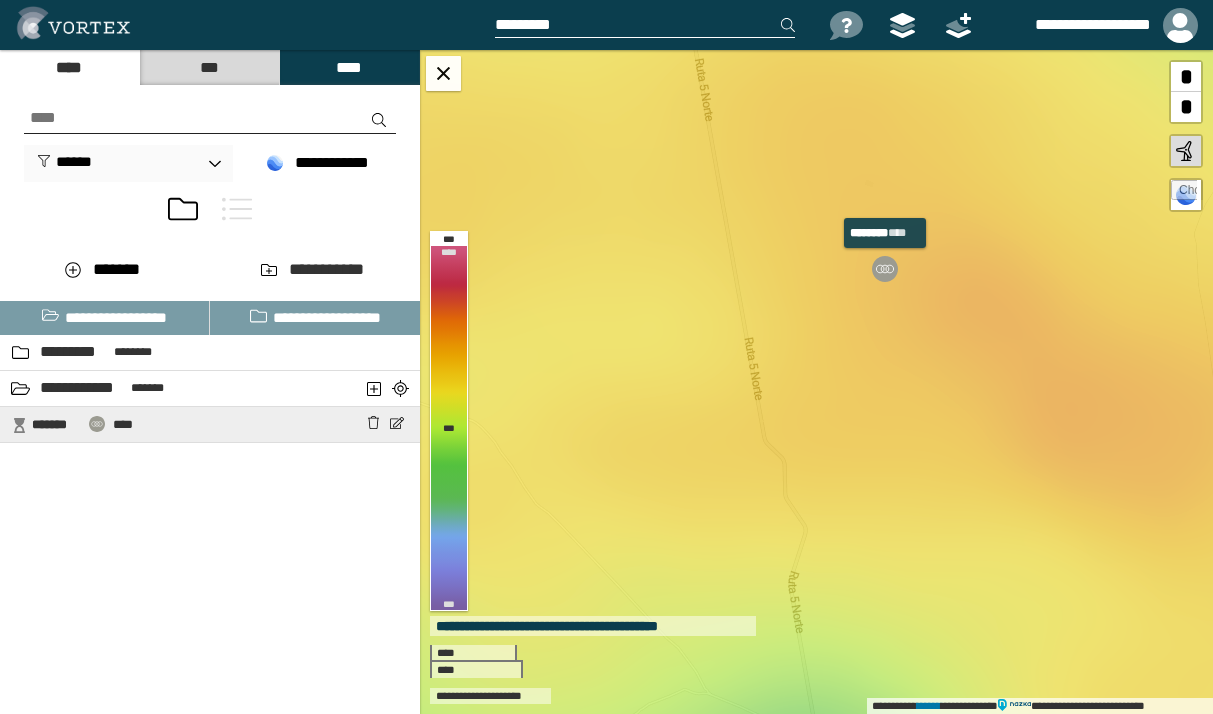 click on "* ******" at bounding box center [57, 425] 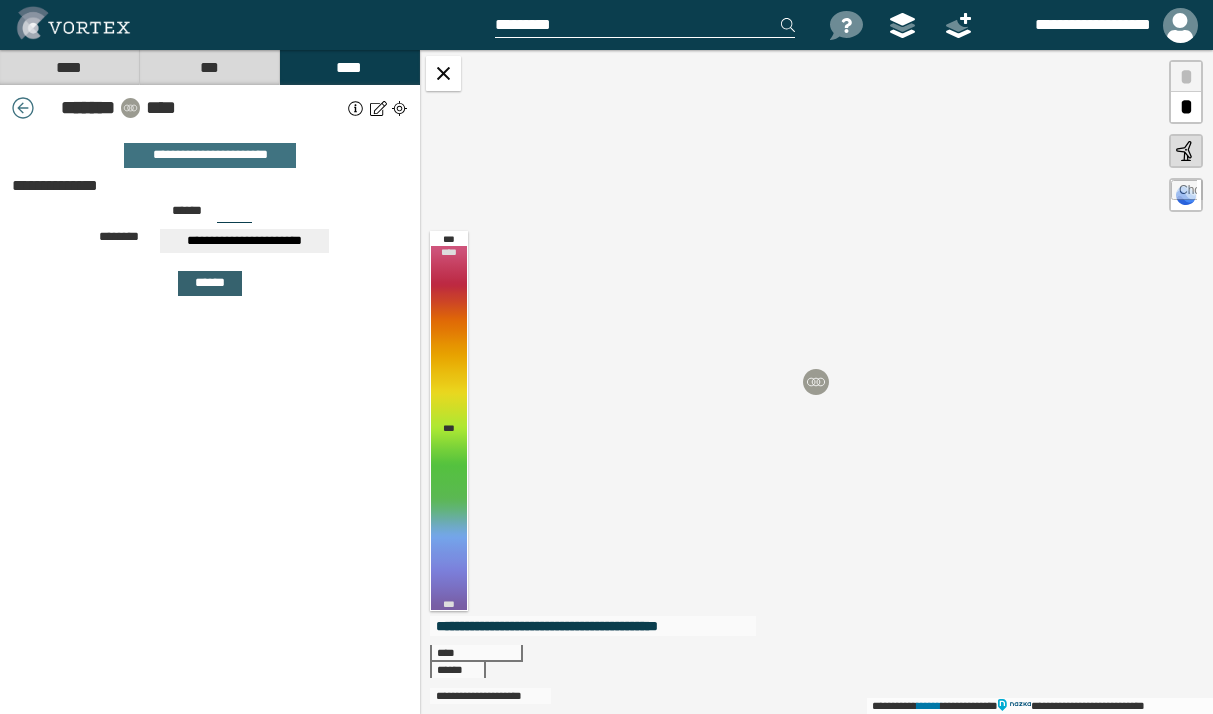 click on "******" at bounding box center [210, 283] 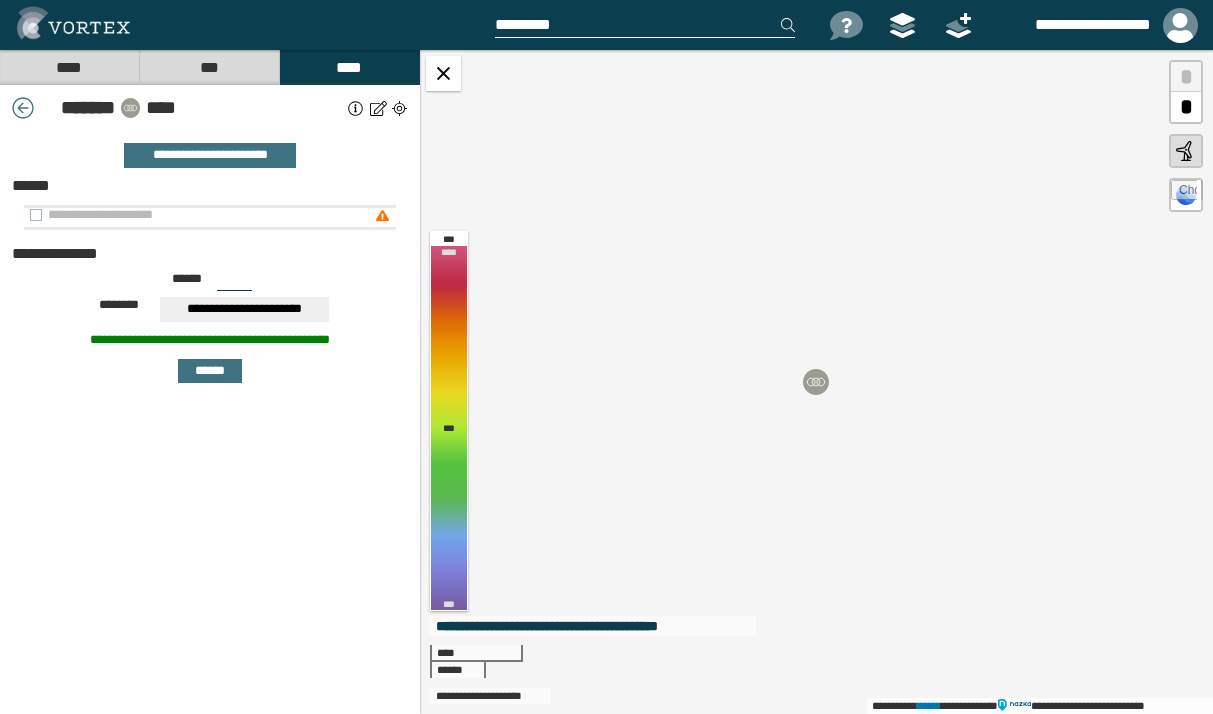 click on "**********" at bounding box center [199, 215] 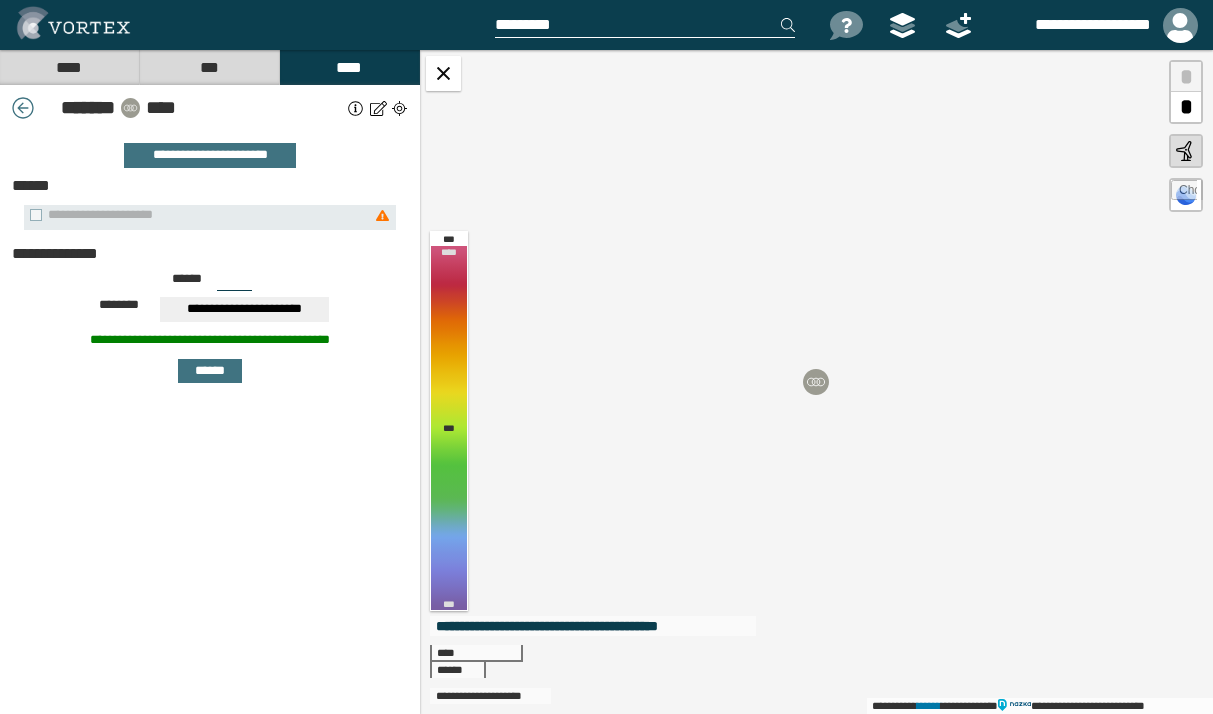 click on "**********" at bounding box center (210, 218) 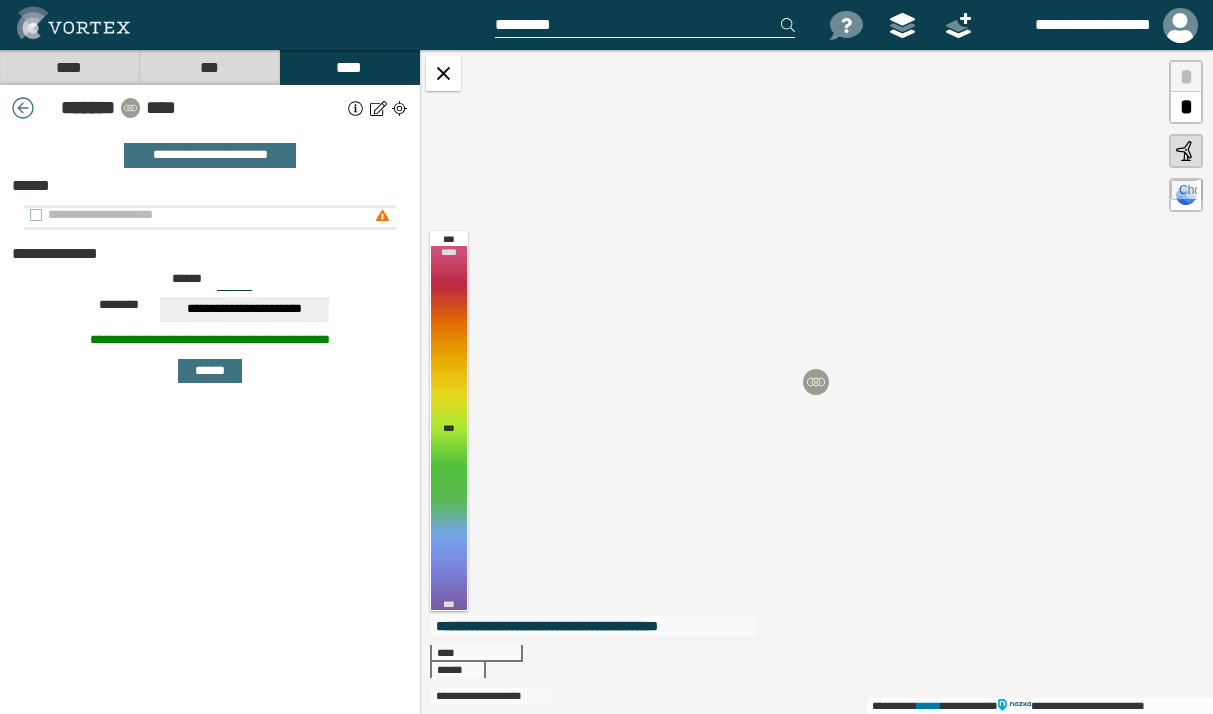 click on "**********" at bounding box center (199, 215) 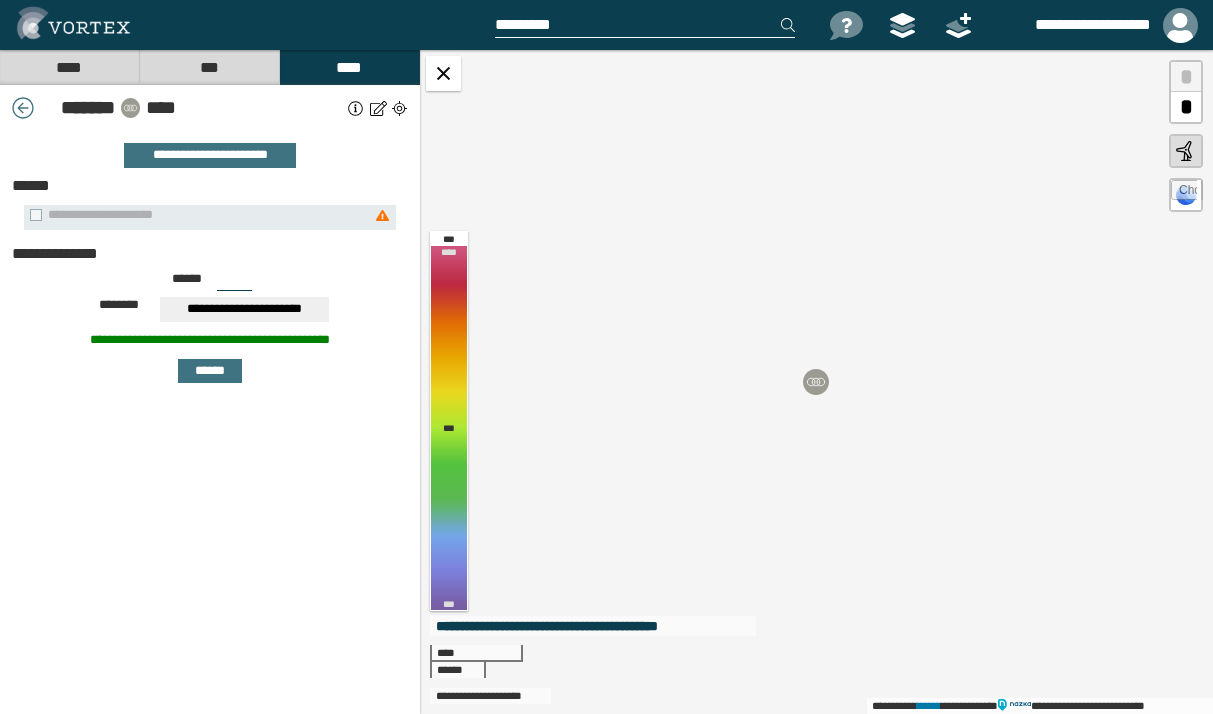 click on "****" at bounding box center [69, 67] 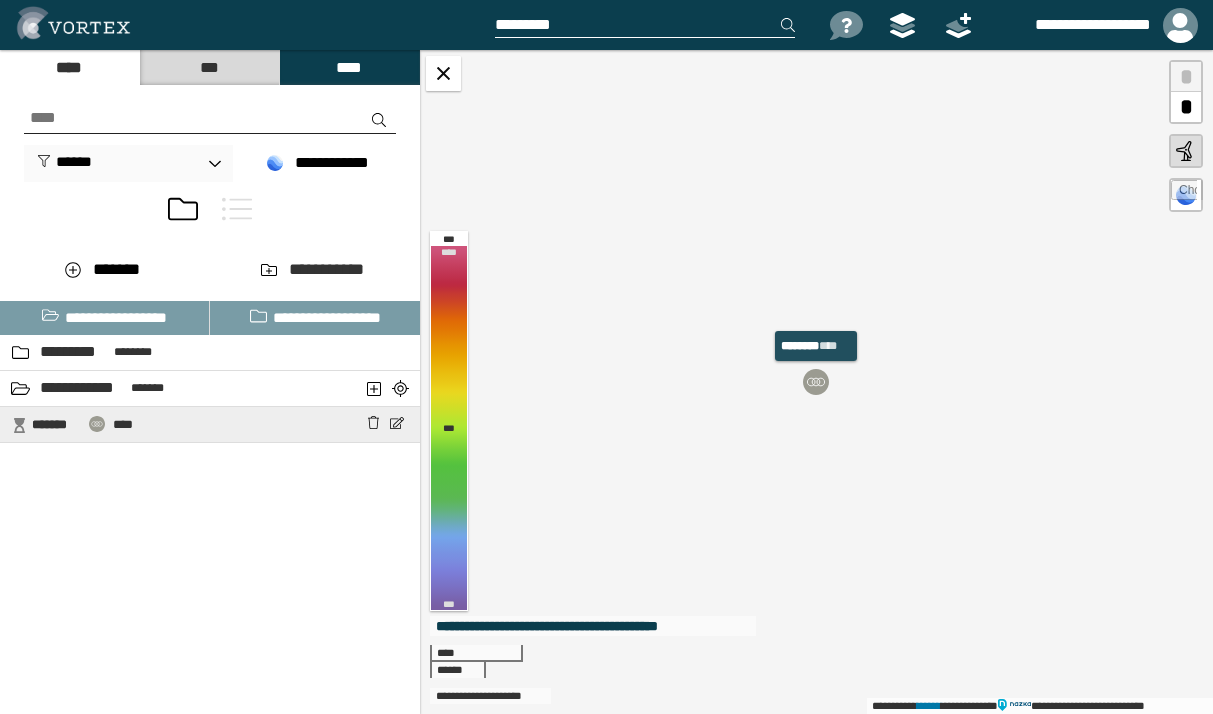 click at bounding box center (816, 382) 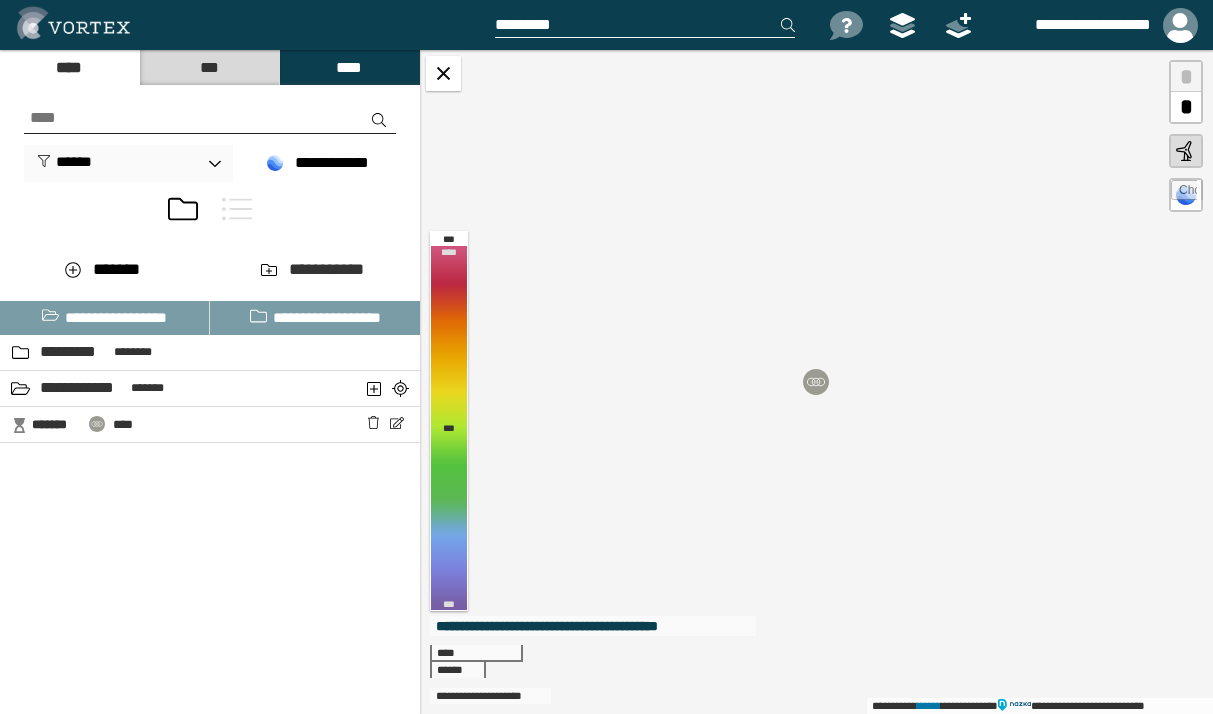 select on "**" 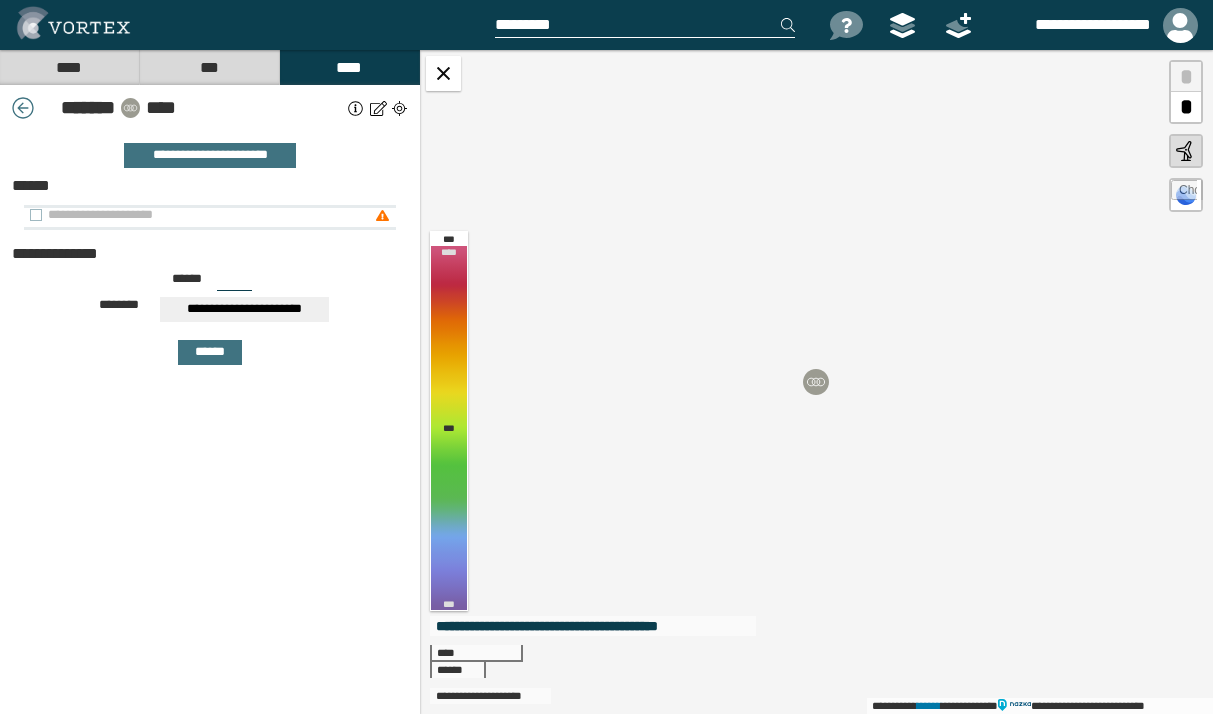 click on "**********" at bounding box center [199, 215] 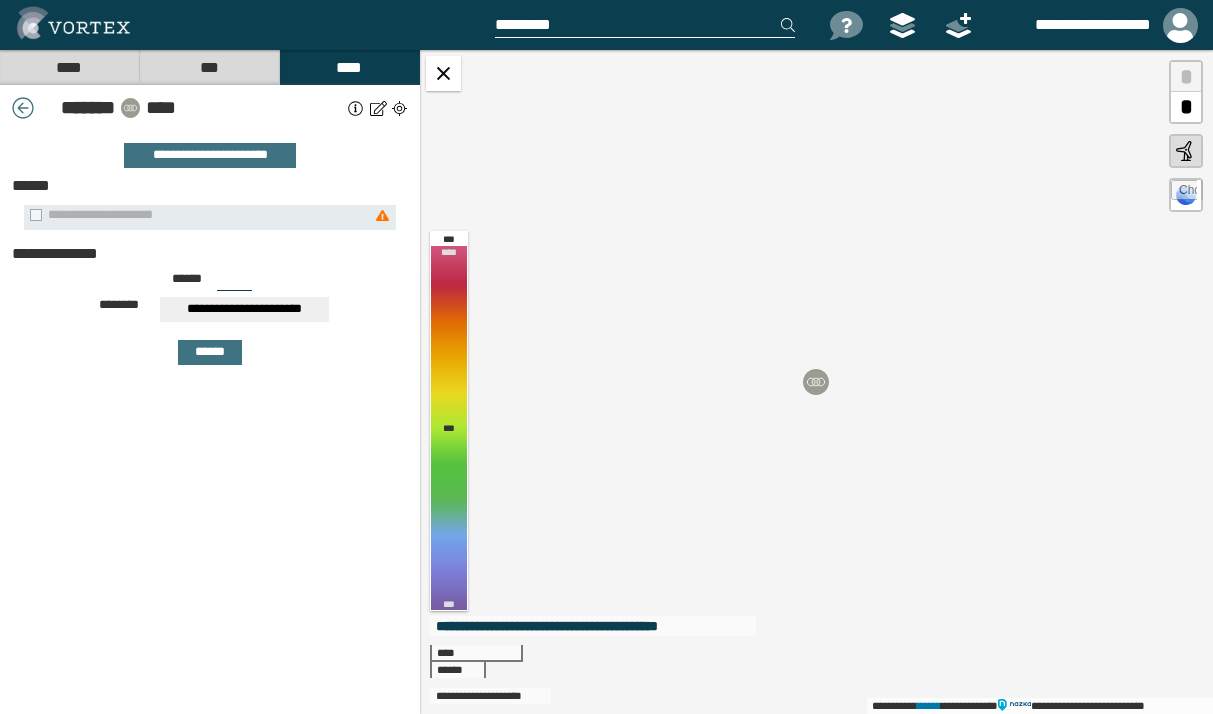 click on "****" at bounding box center (69, 67) 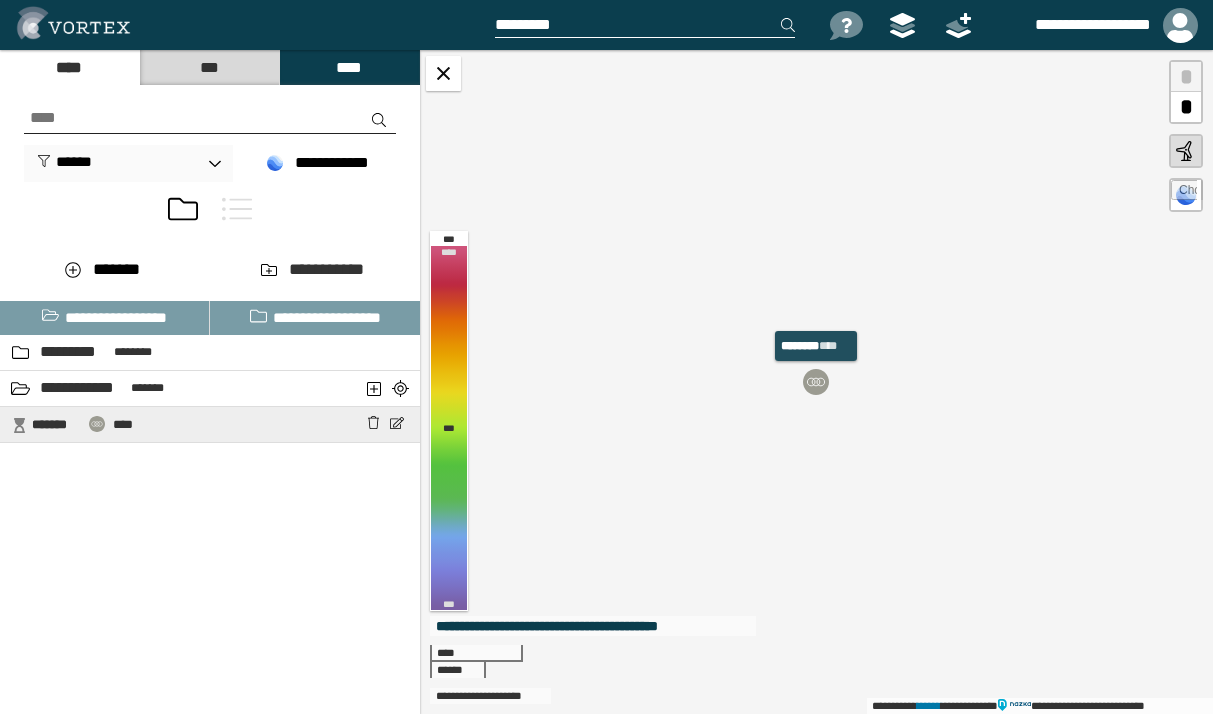 click on "* ******" at bounding box center [57, 425] 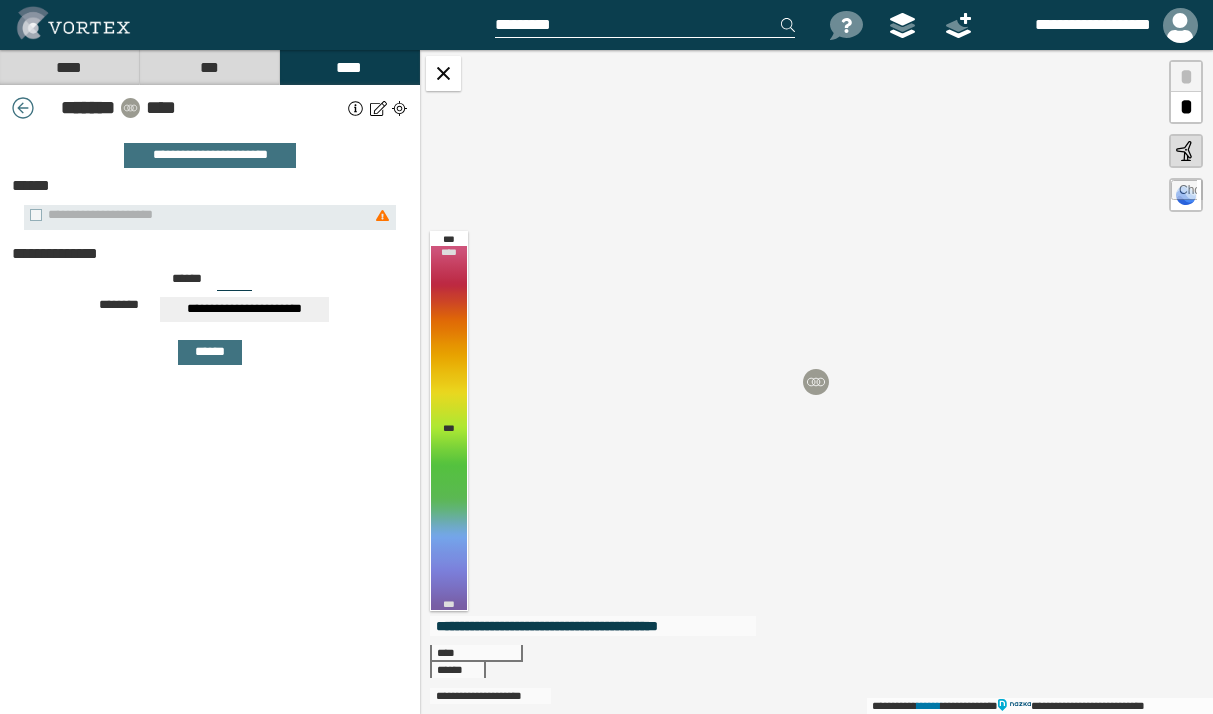 click on "***" at bounding box center (209, 67) 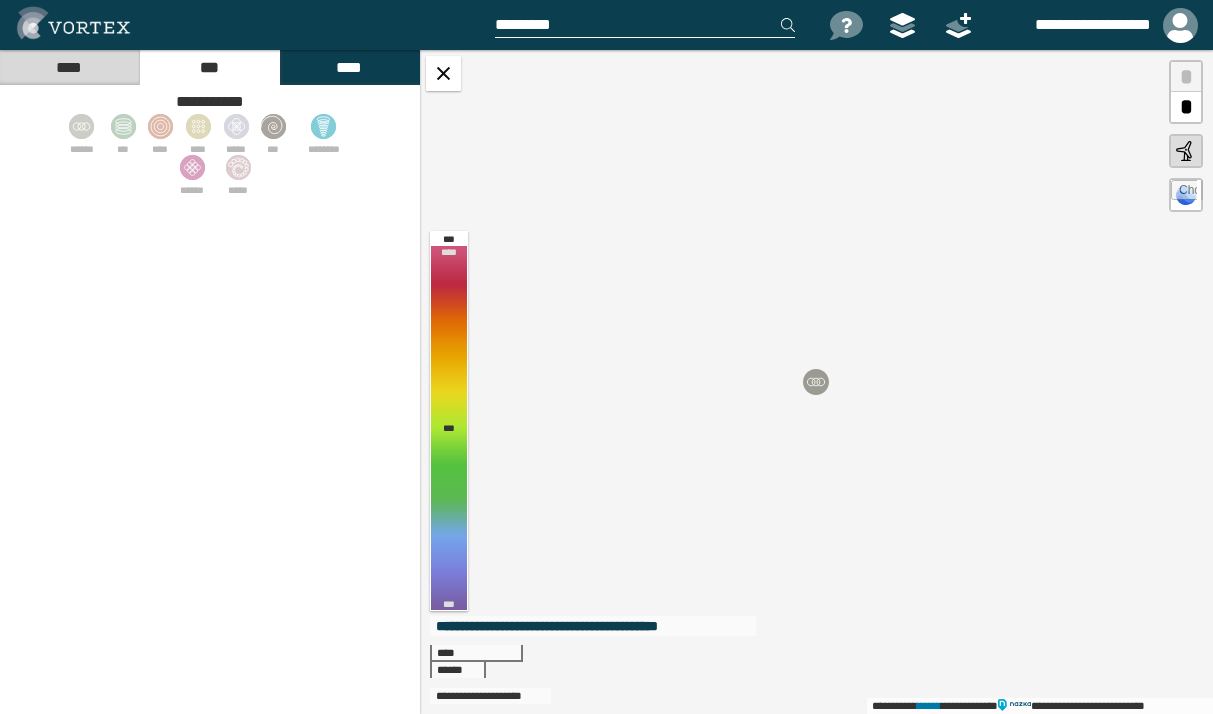 click on "****" at bounding box center (69, 67) 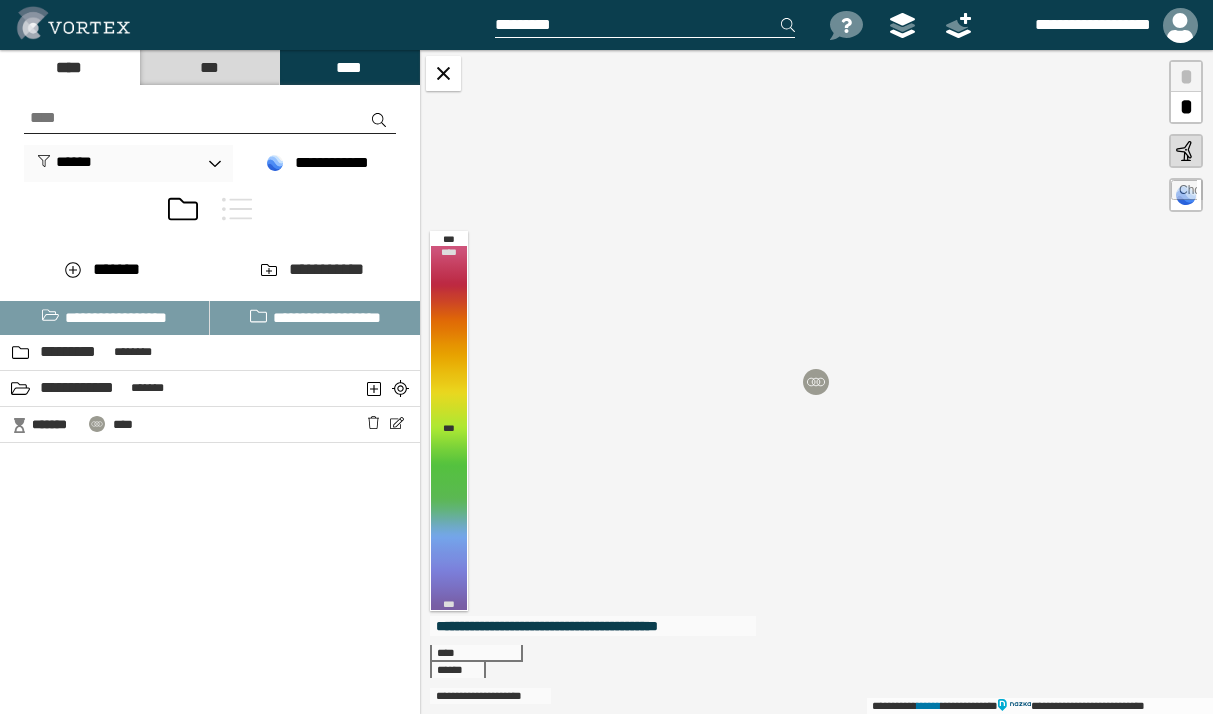click on "***" at bounding box center [209, 67] 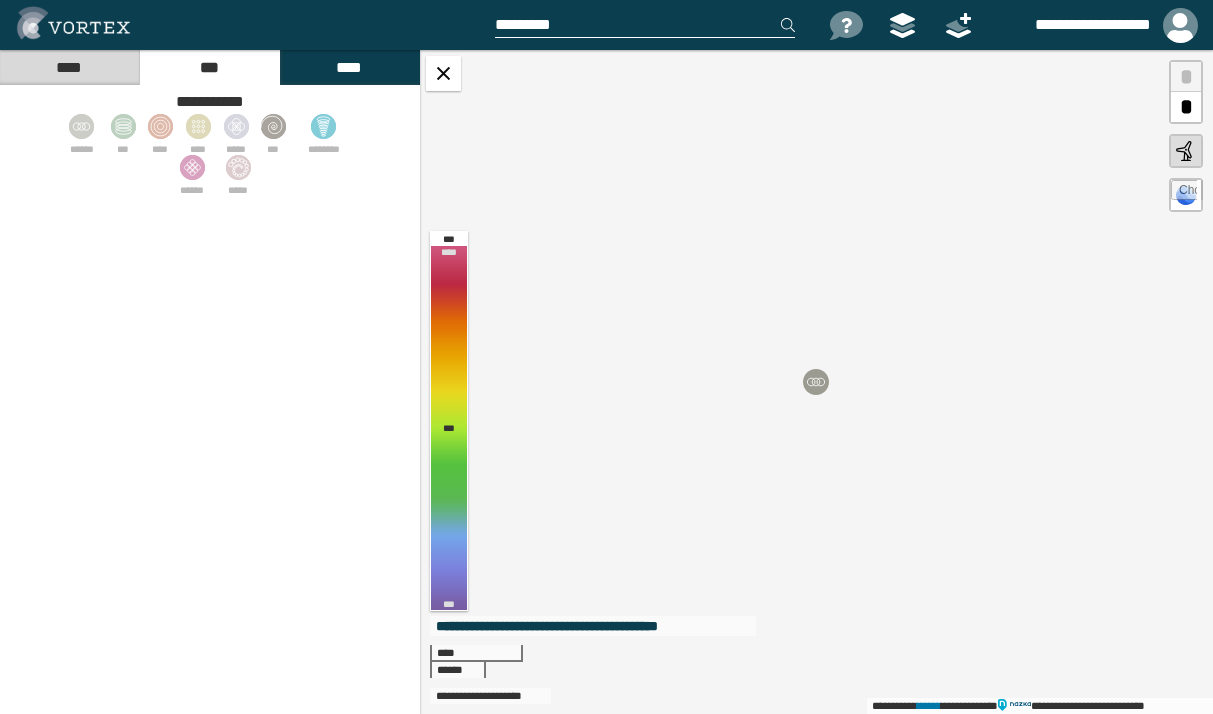 click on "****" at bounding box center (349, 67) 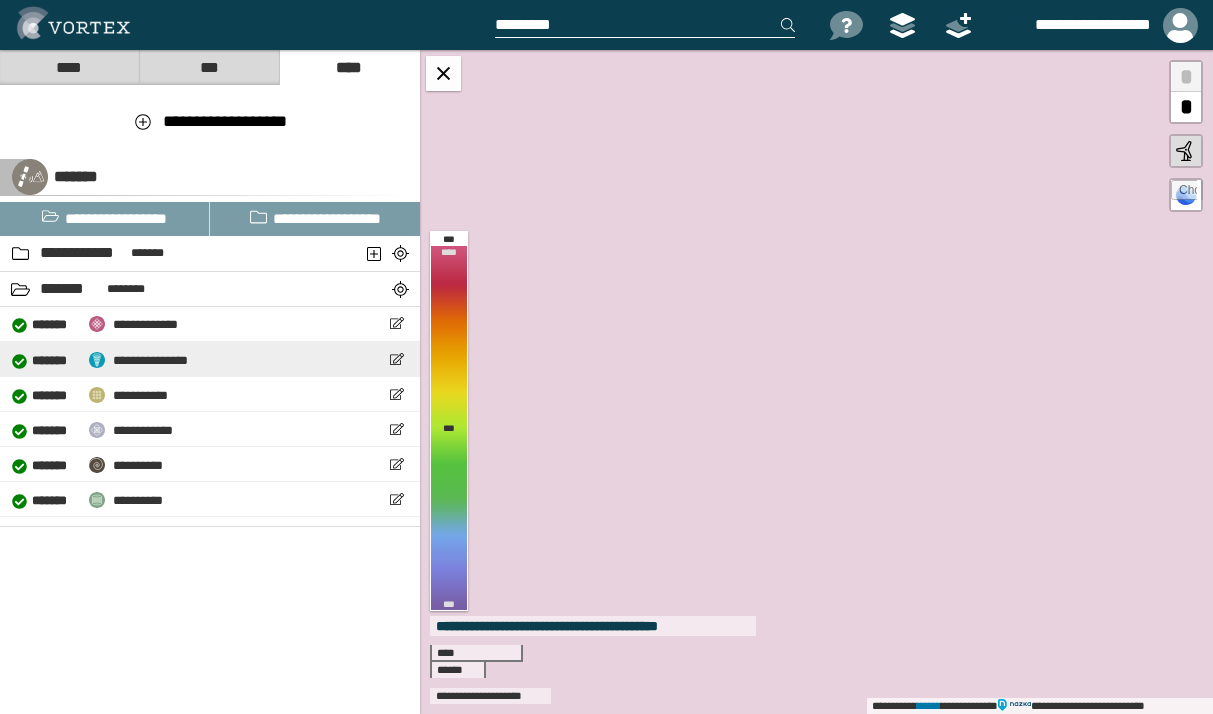 click on "**********" at bounding box center (150, 360) 